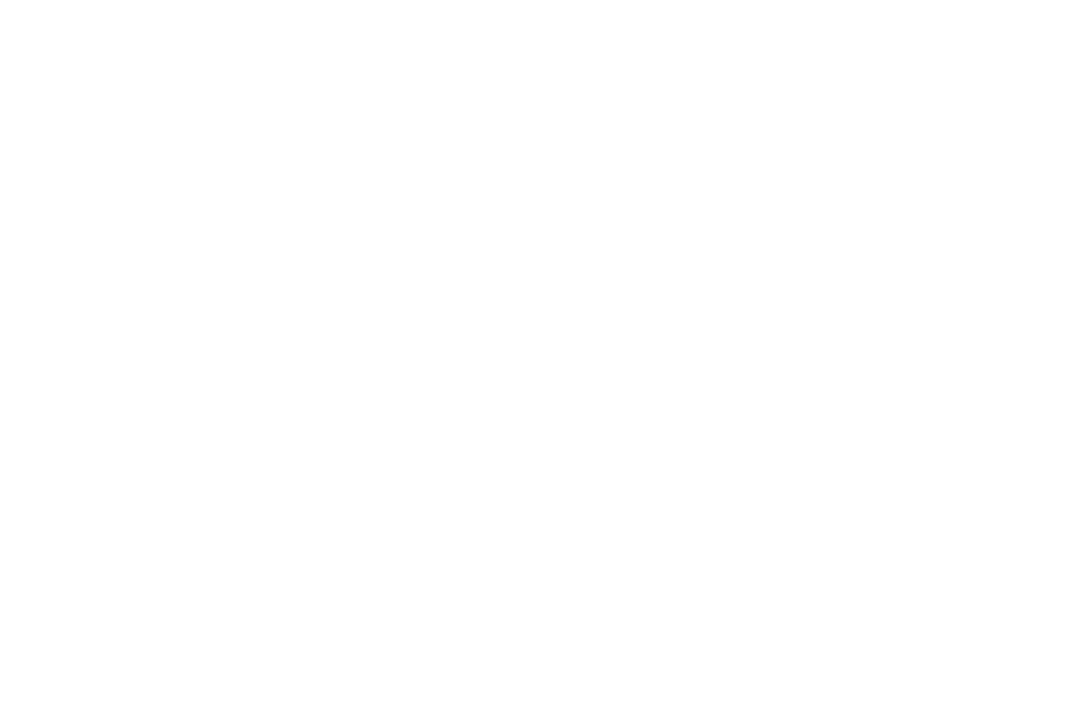 scroll, scrollTop: 0, scrollLeft: 0, axis: both 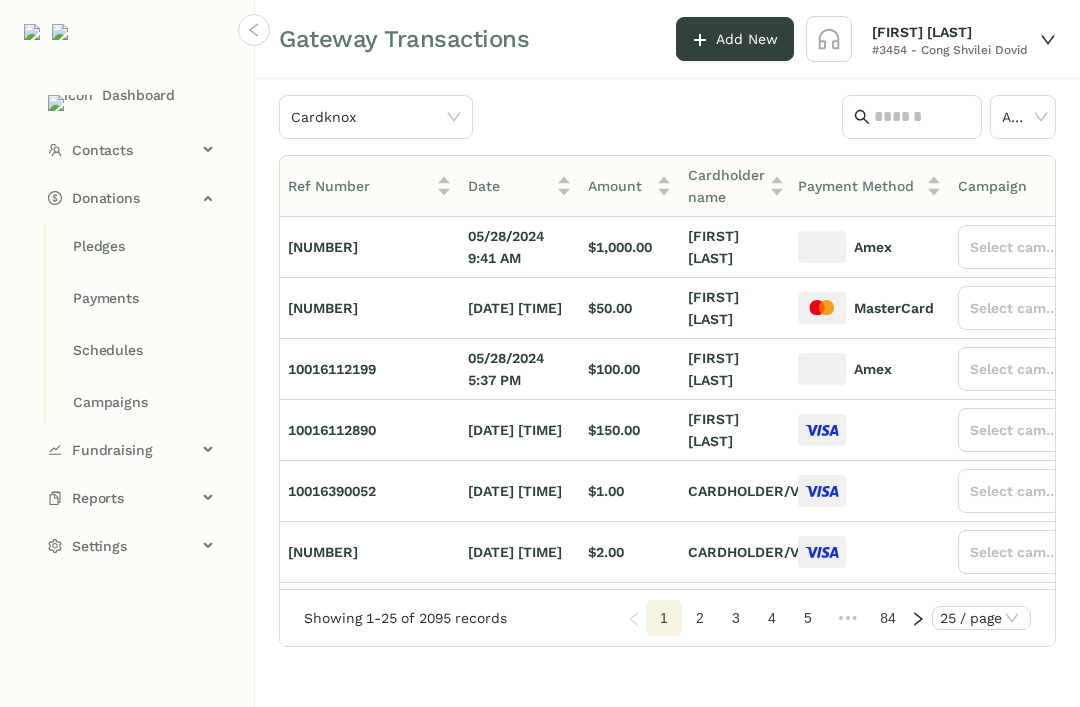 click on "Contacts" 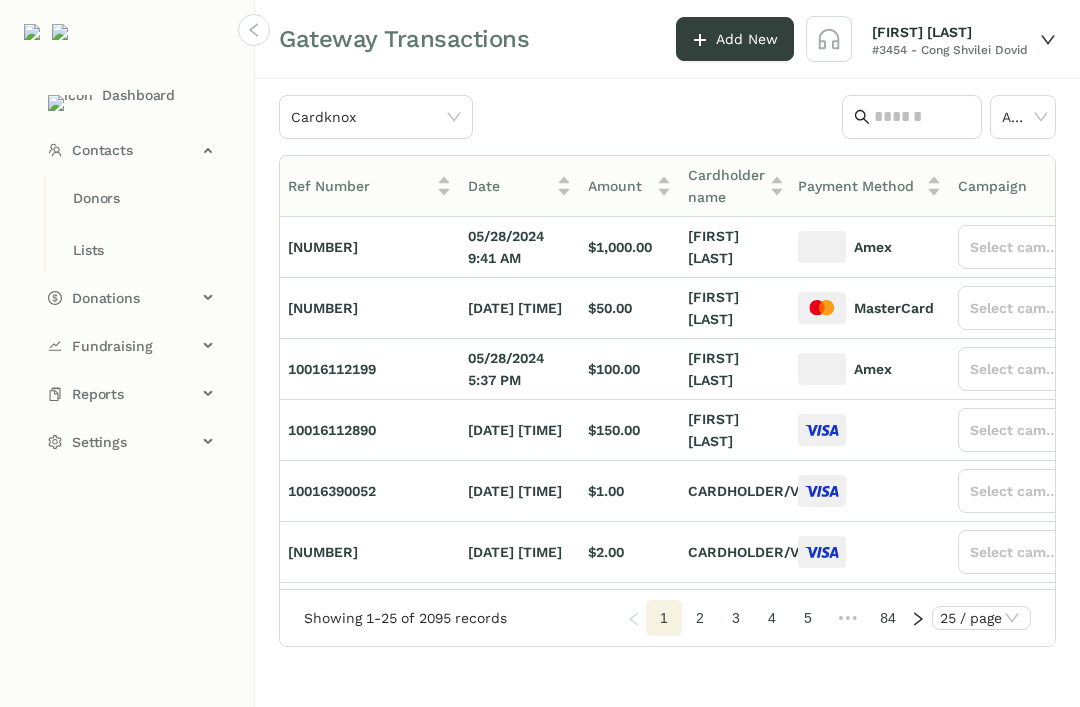 click on "Donors" 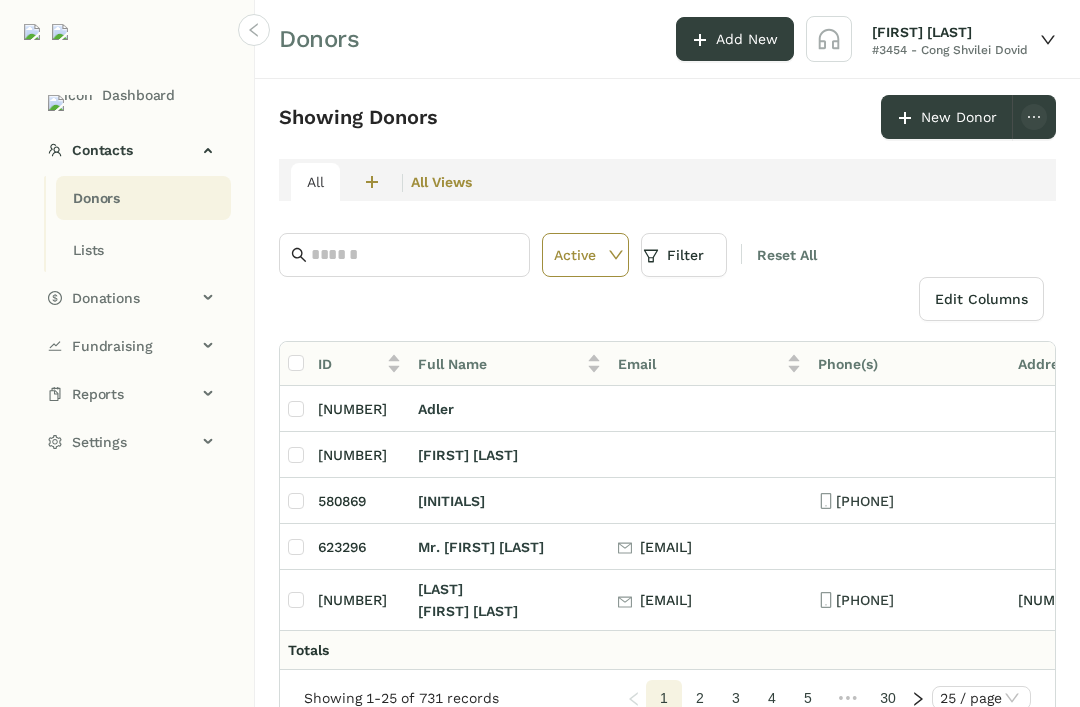 click 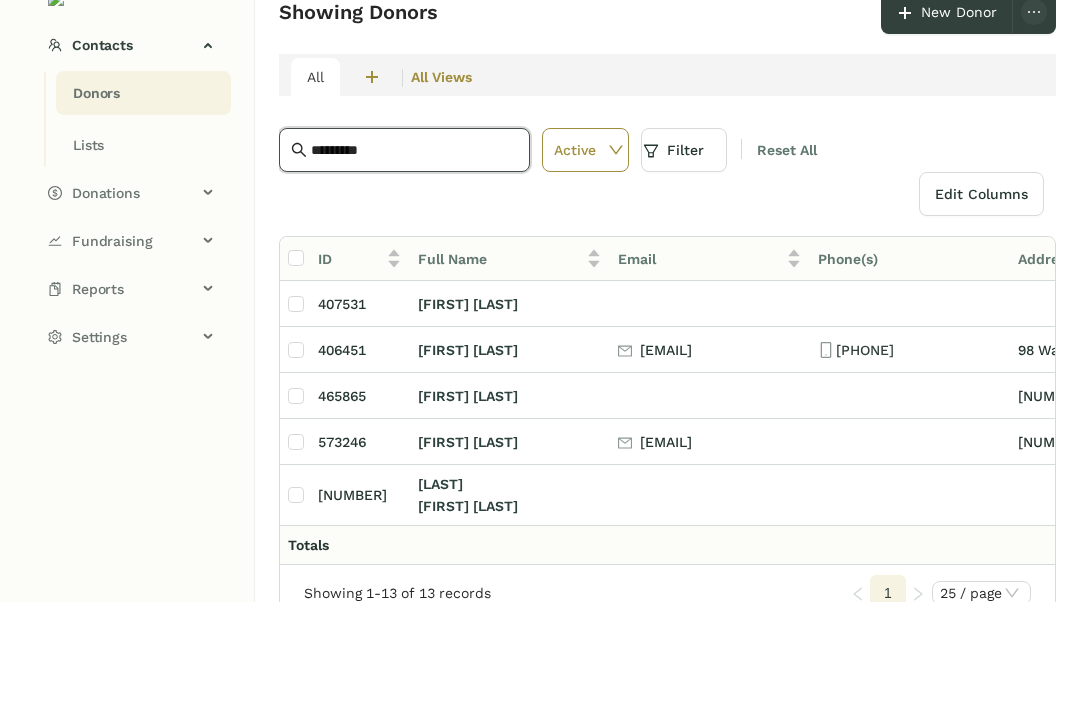 type on "*********" 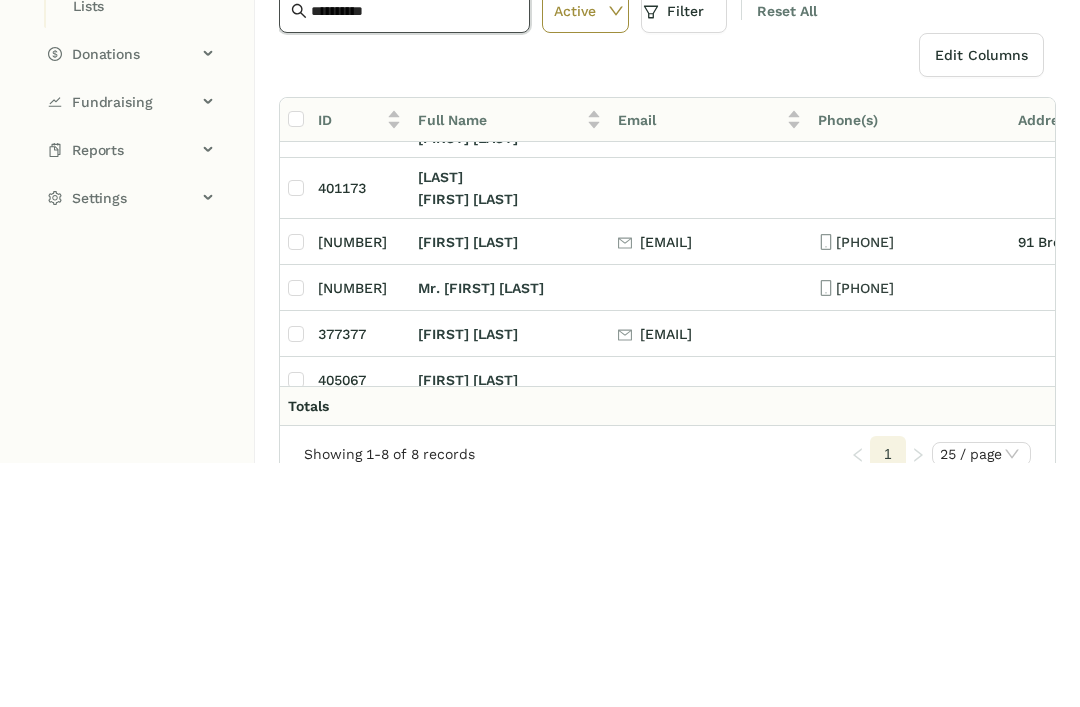 scroll, scrollTop: 132, scrollLeft: 5, axis: both 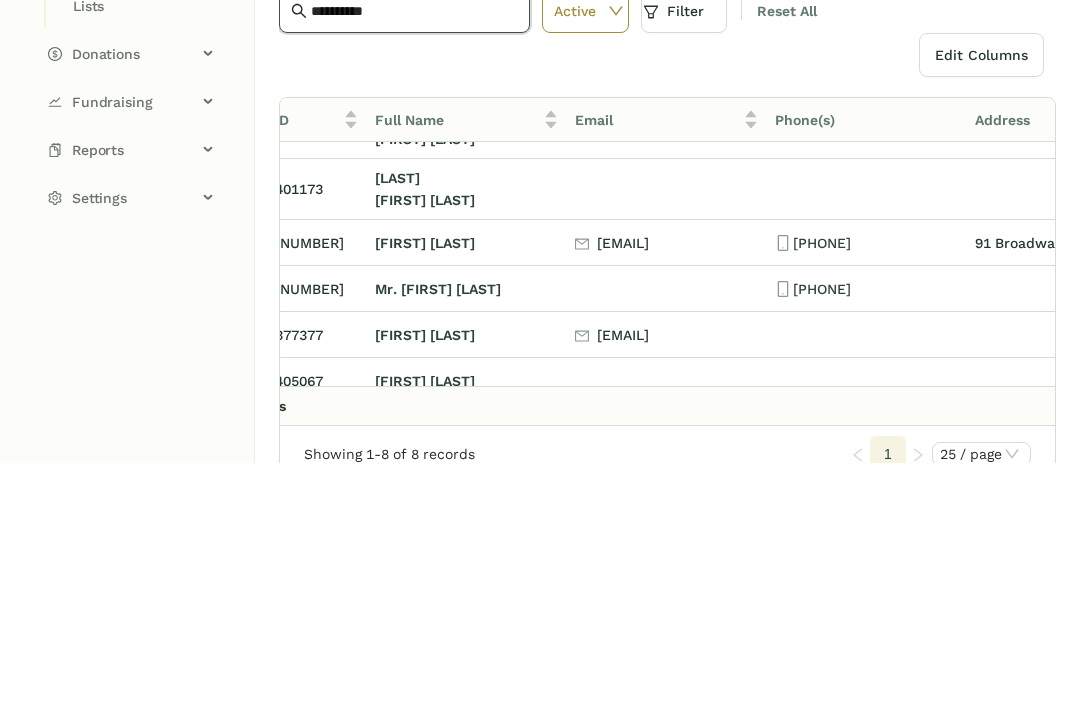 click on "[FIRST] [LAST]" 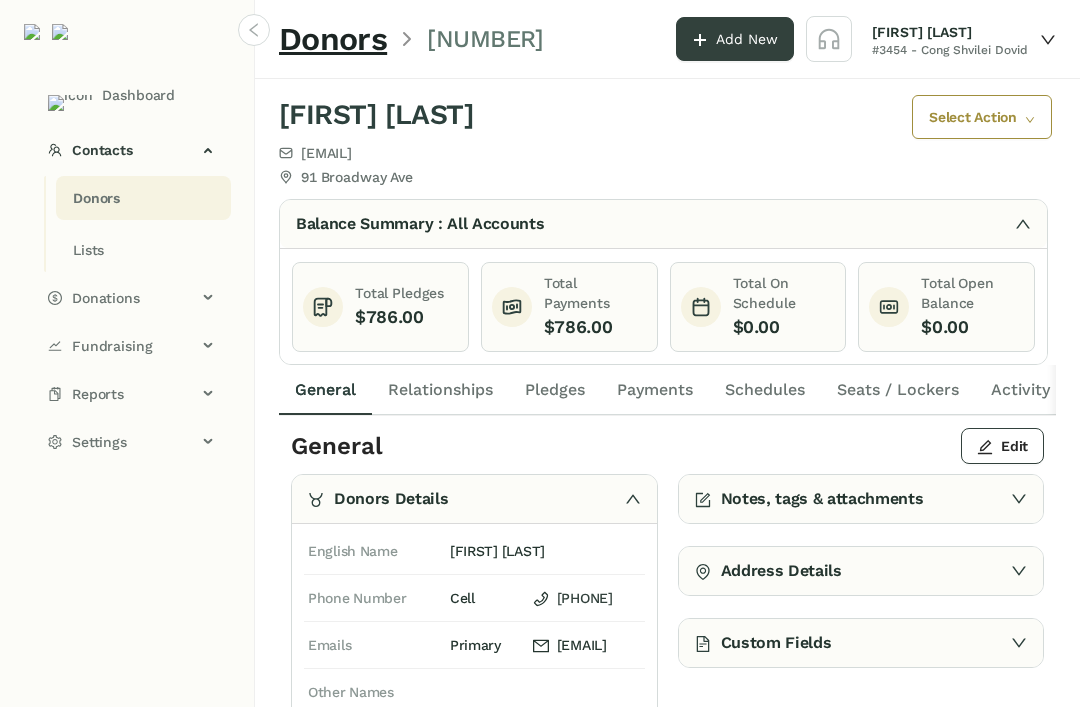 click on "Pledges" 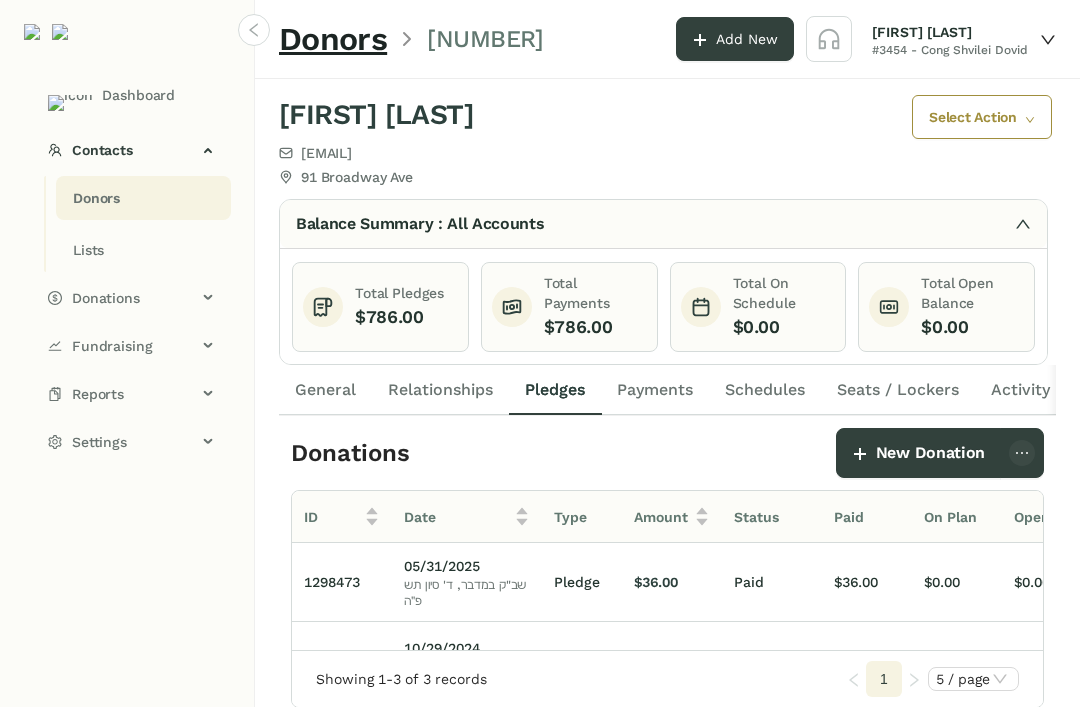 scroll, scrollTop: -18, scrollLeft: 159, axis: both 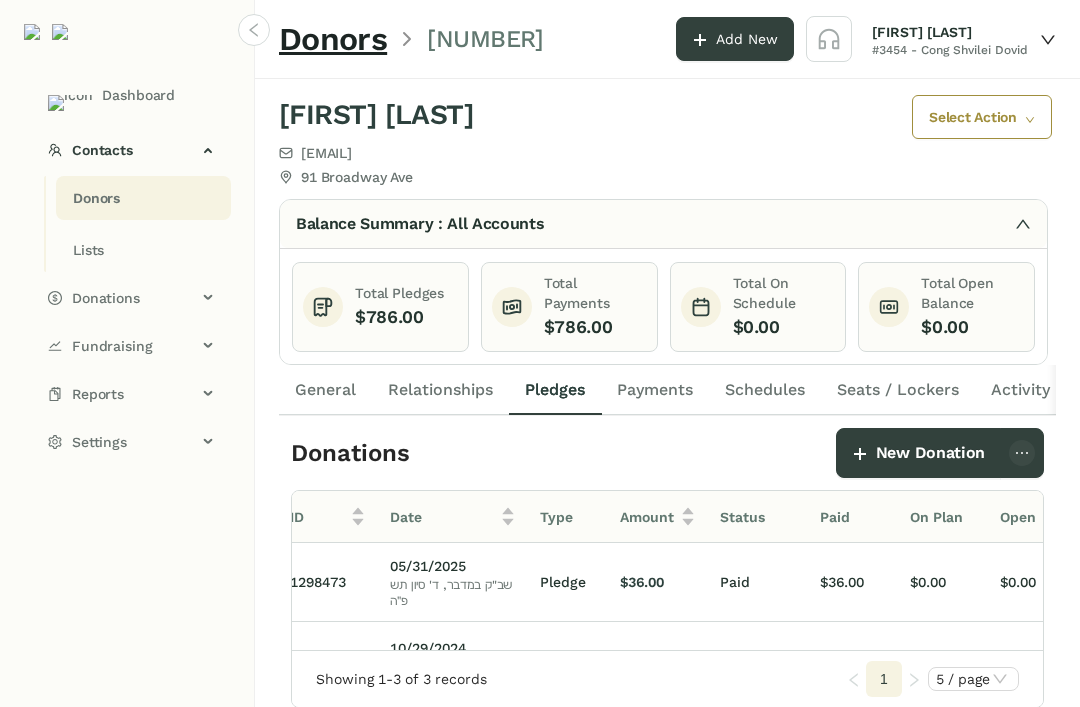 click on "New Donation" 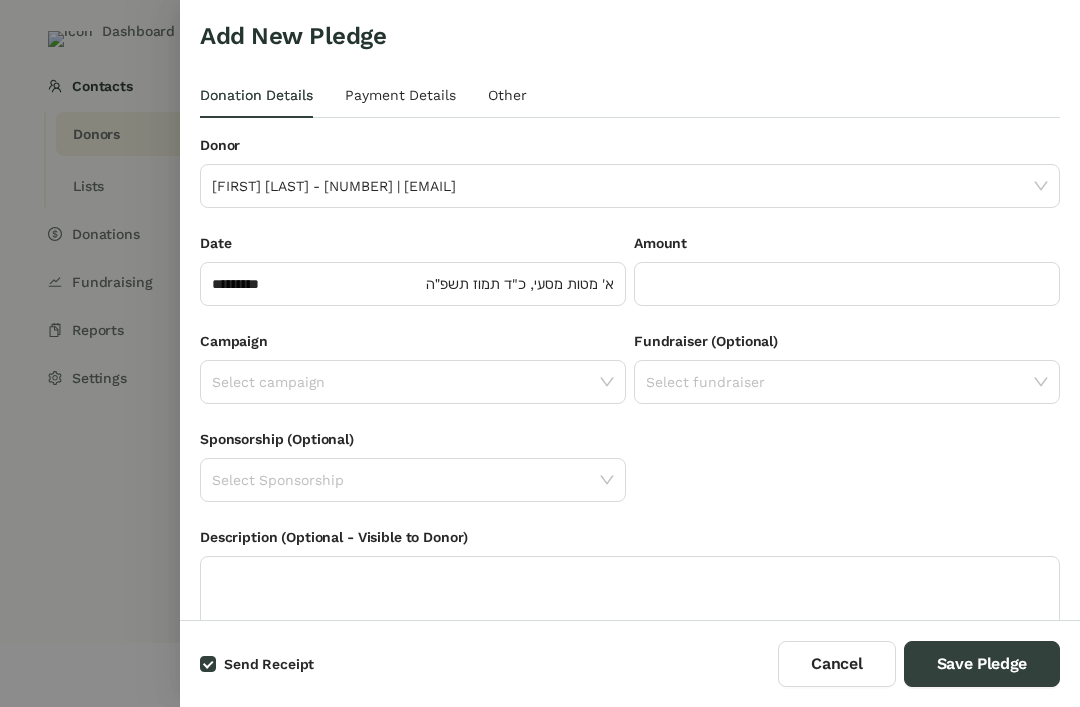 click on "א' מטות מסעי, כ"ד תמוז תשפ״ה" 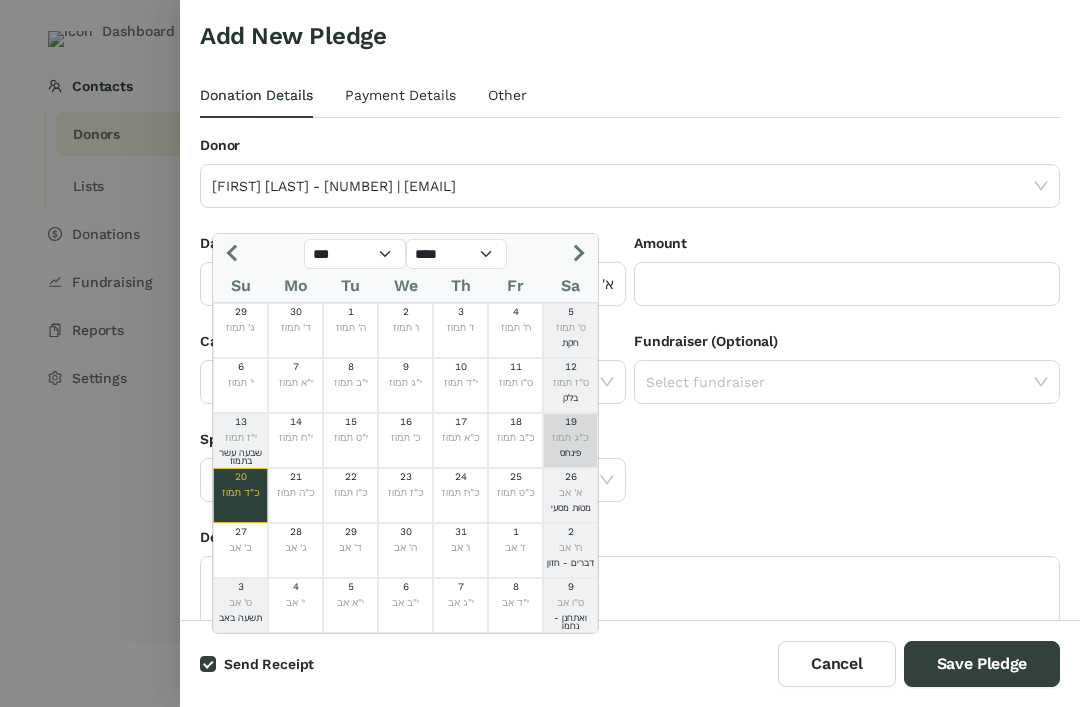 click on "כ"ג תמוז" 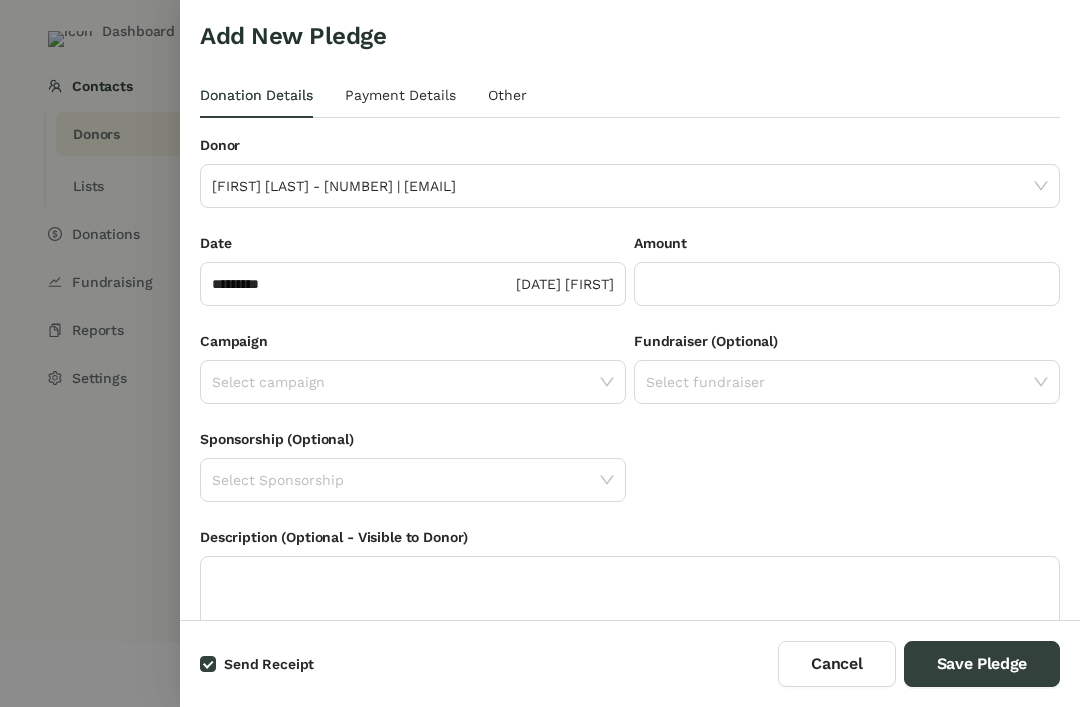 click 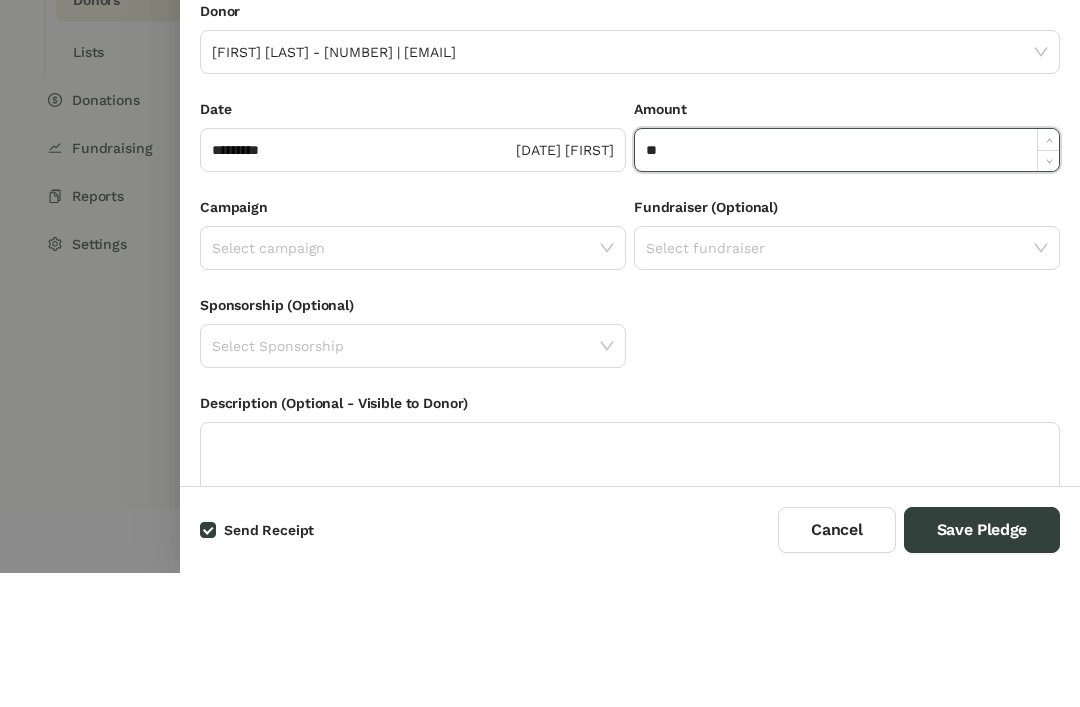 click on "Select campaign" 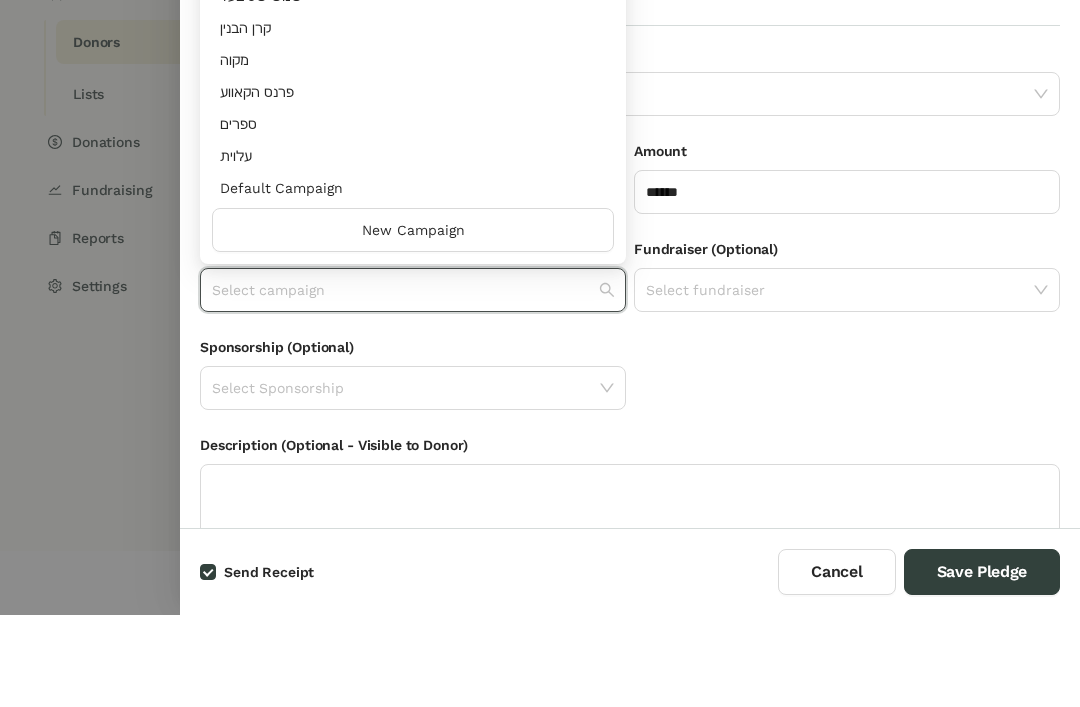 click on "‫עלוית‬" at bounding box center [413, 248] 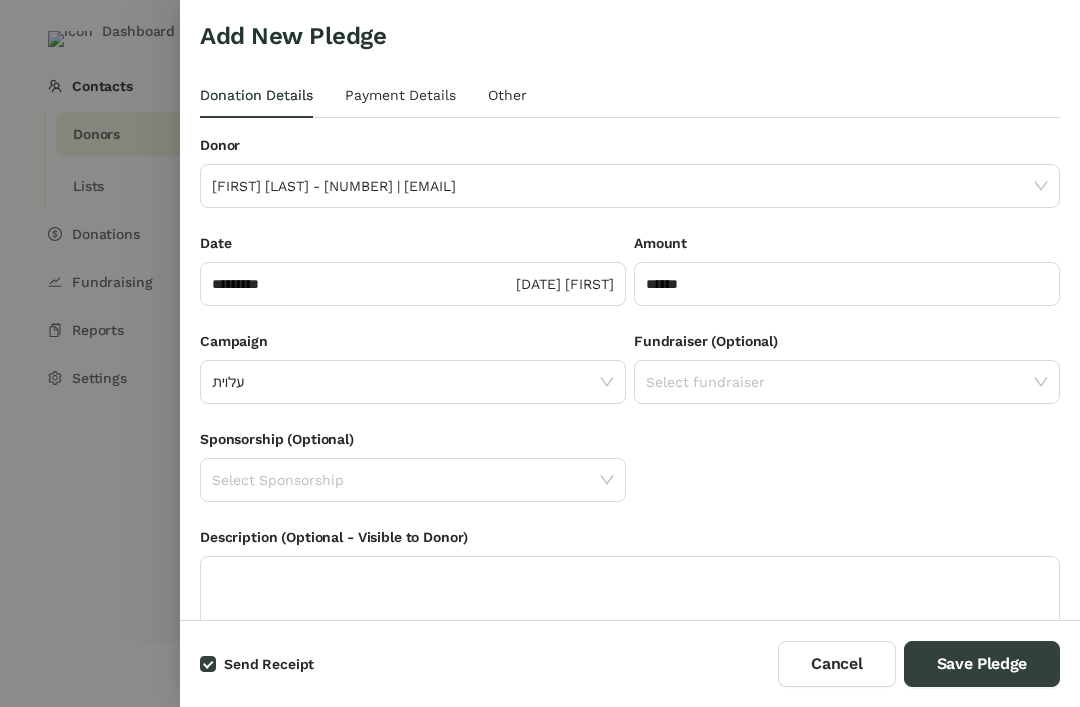 click on "Save Pledge" at bounding box center [982, 664] 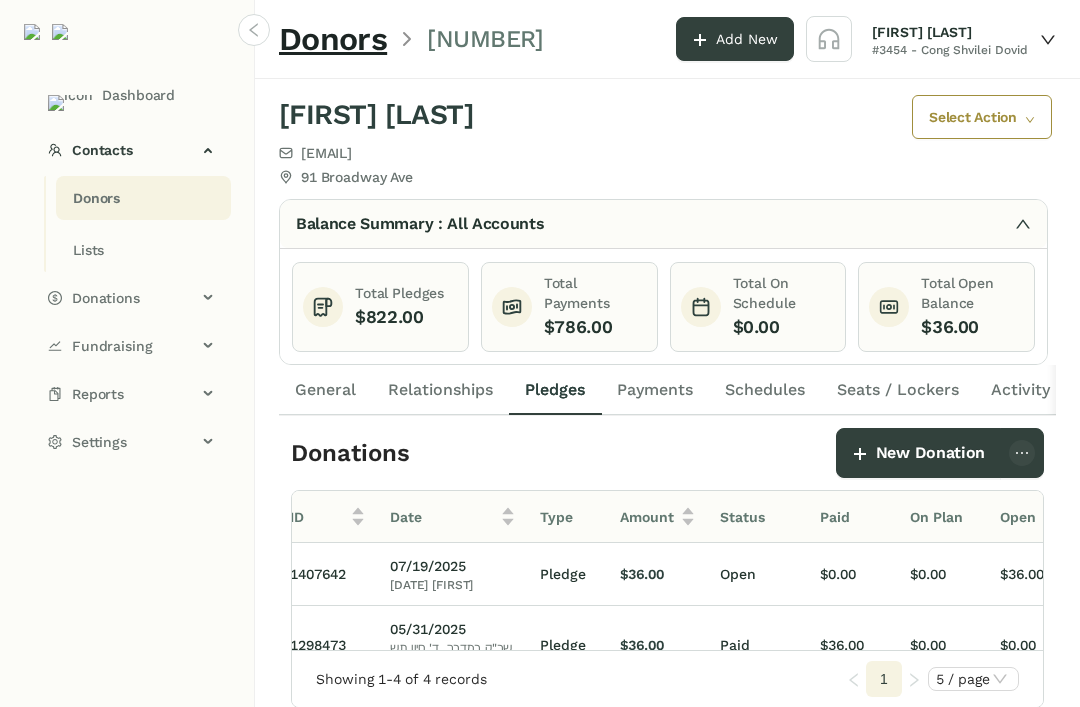 click on "General" 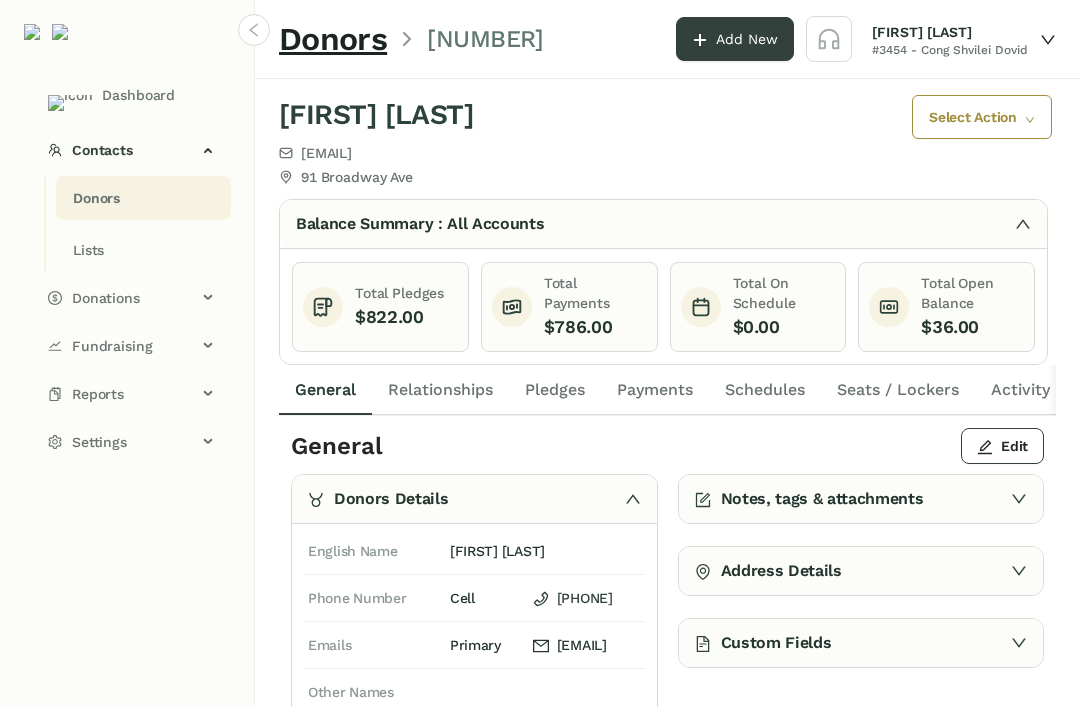 click on "Contacts" 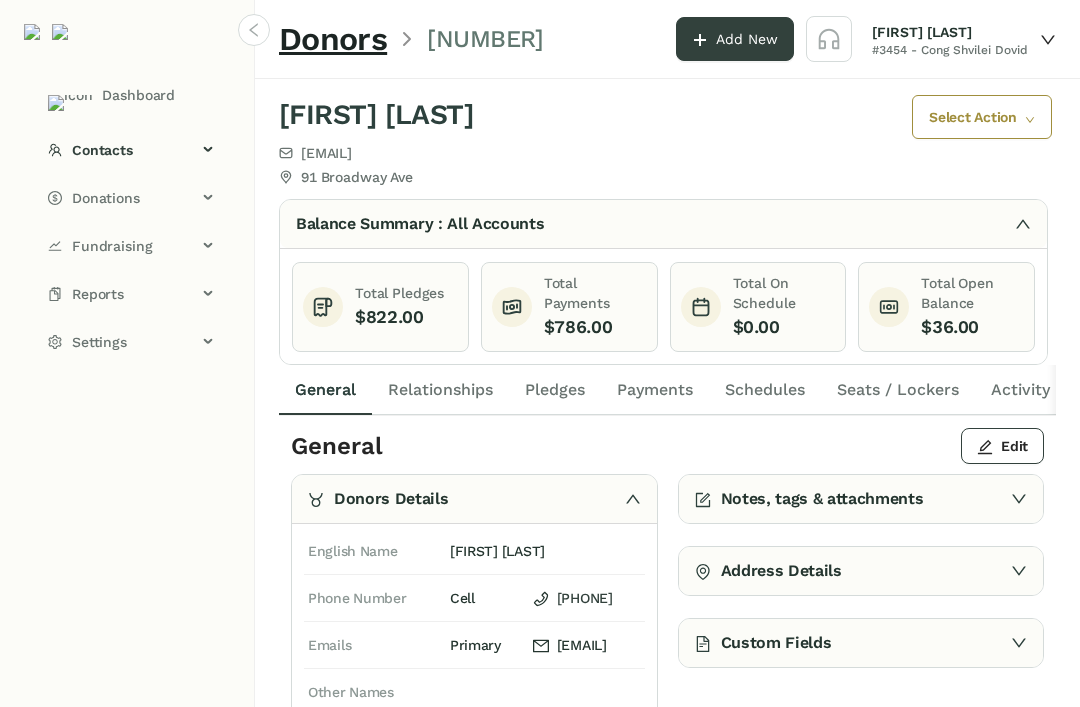 click on "Dashboard" 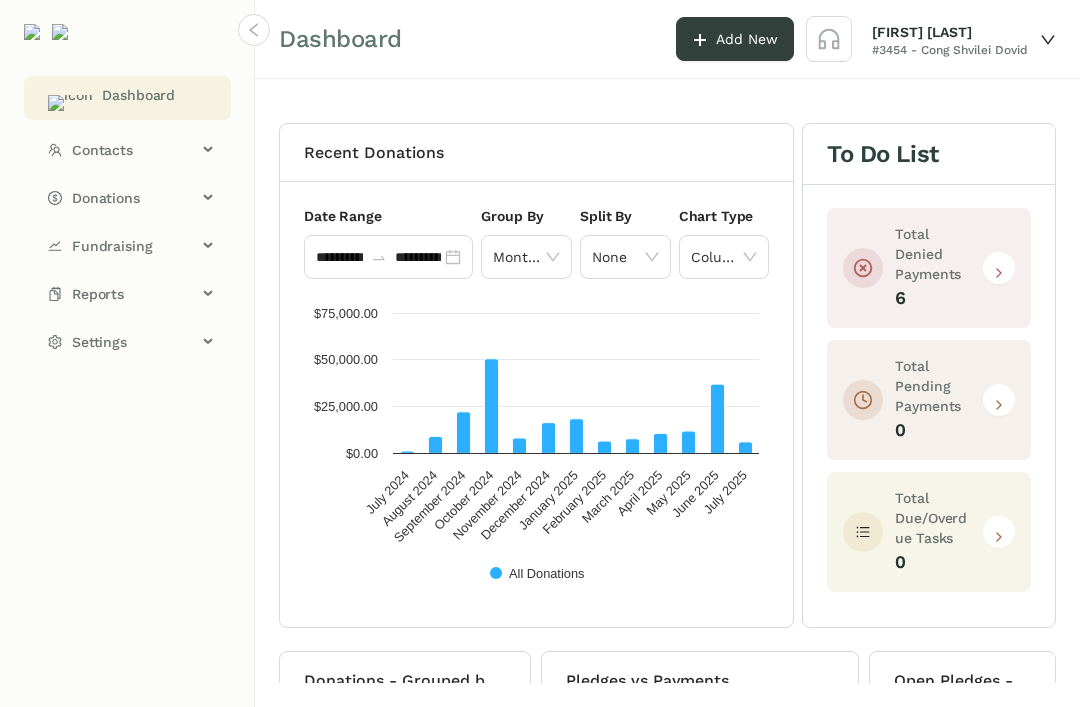 click on "Contacts" 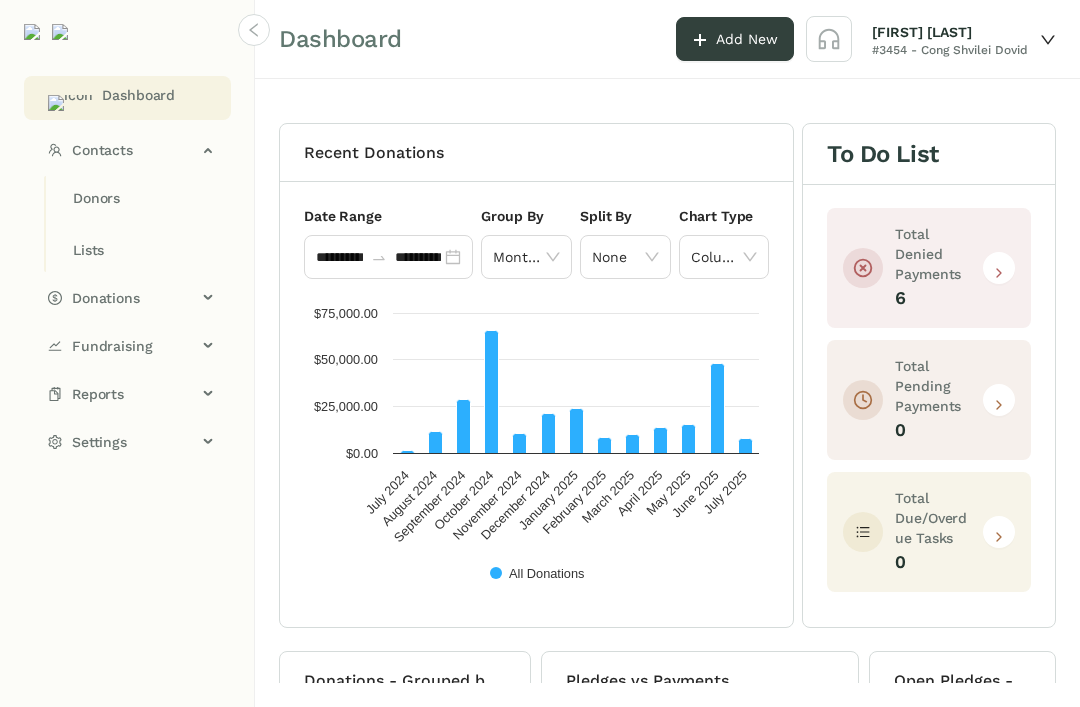 click on "Donors" 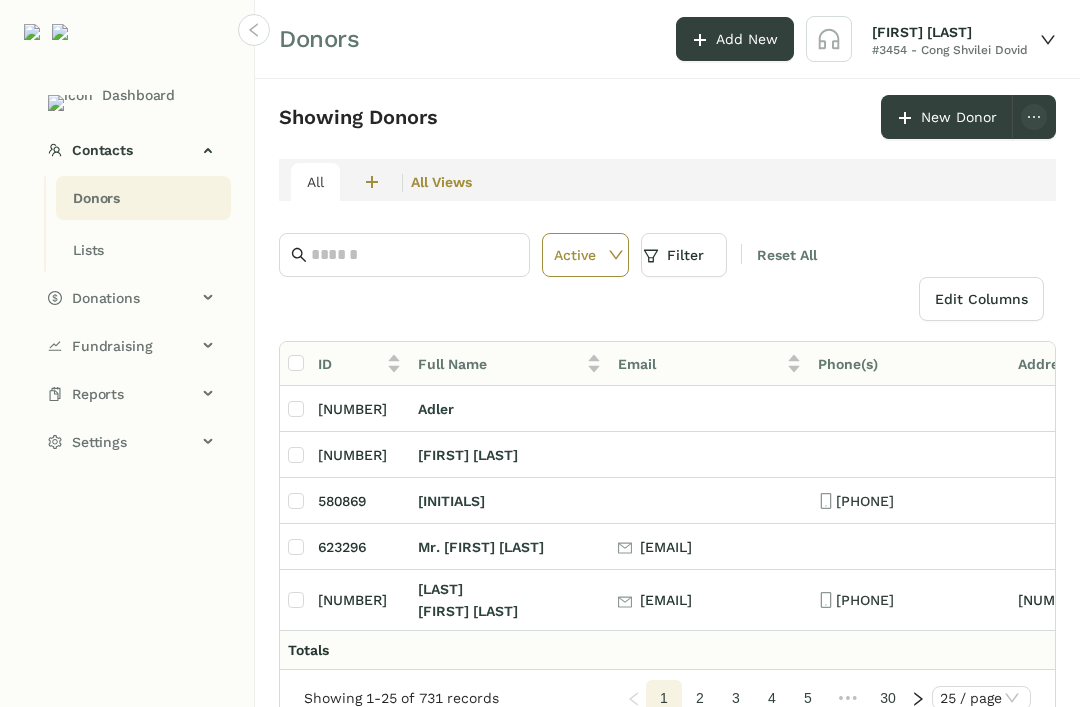 click 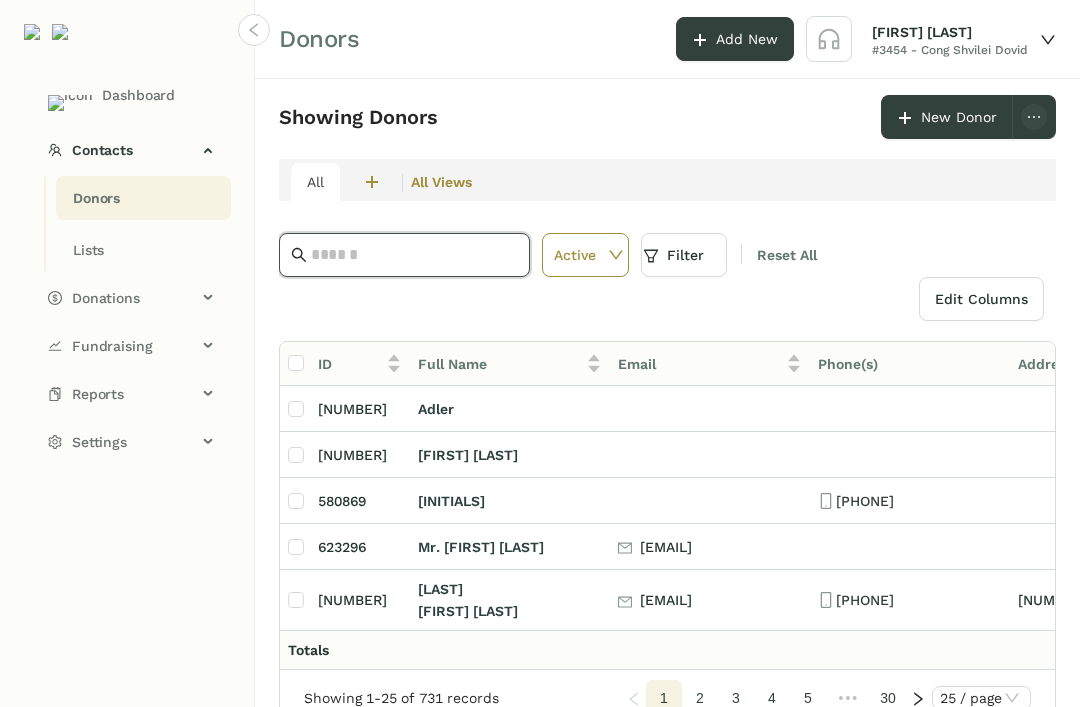 click on "New Donor" 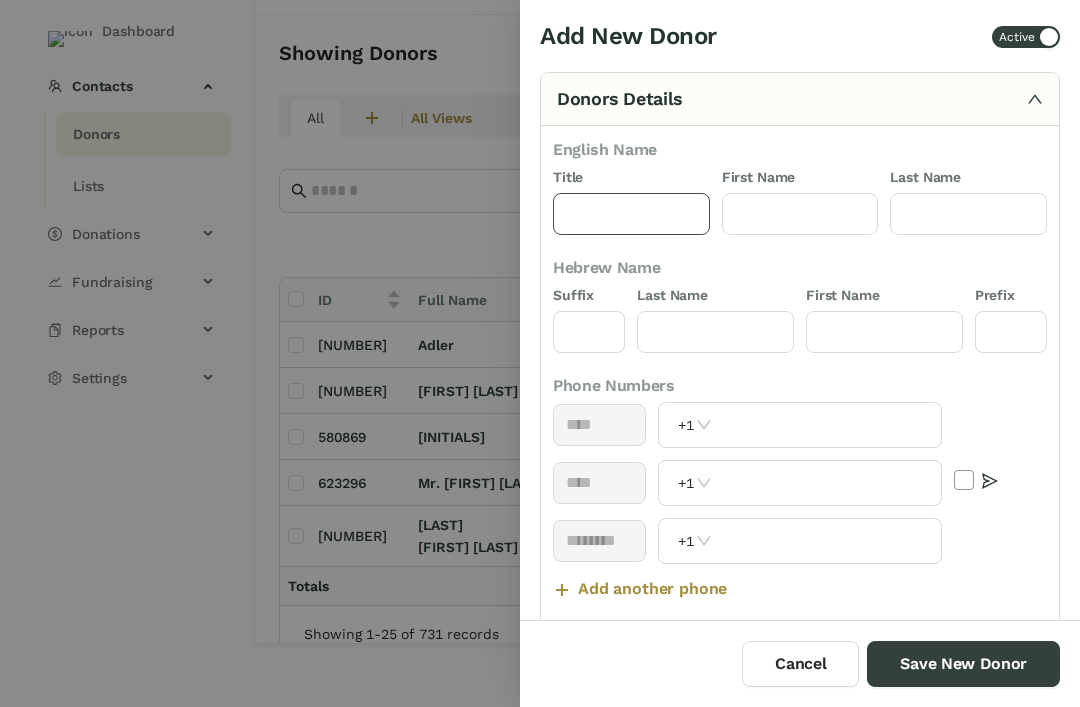 click 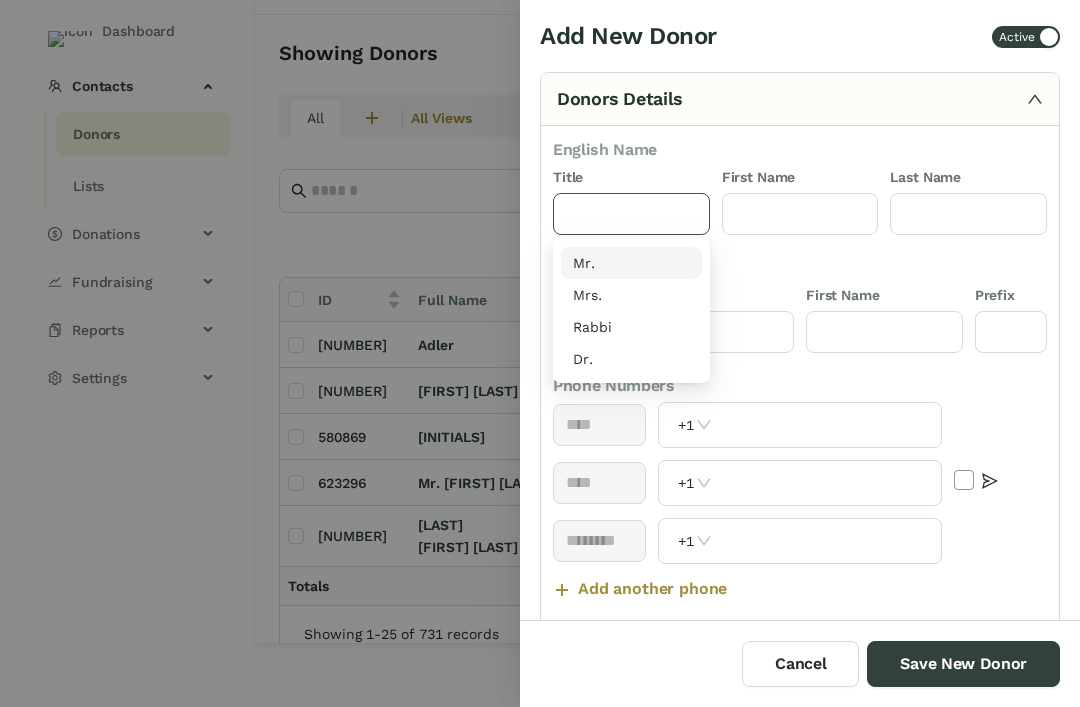click on "Mr." at bounding box center (631, 263) 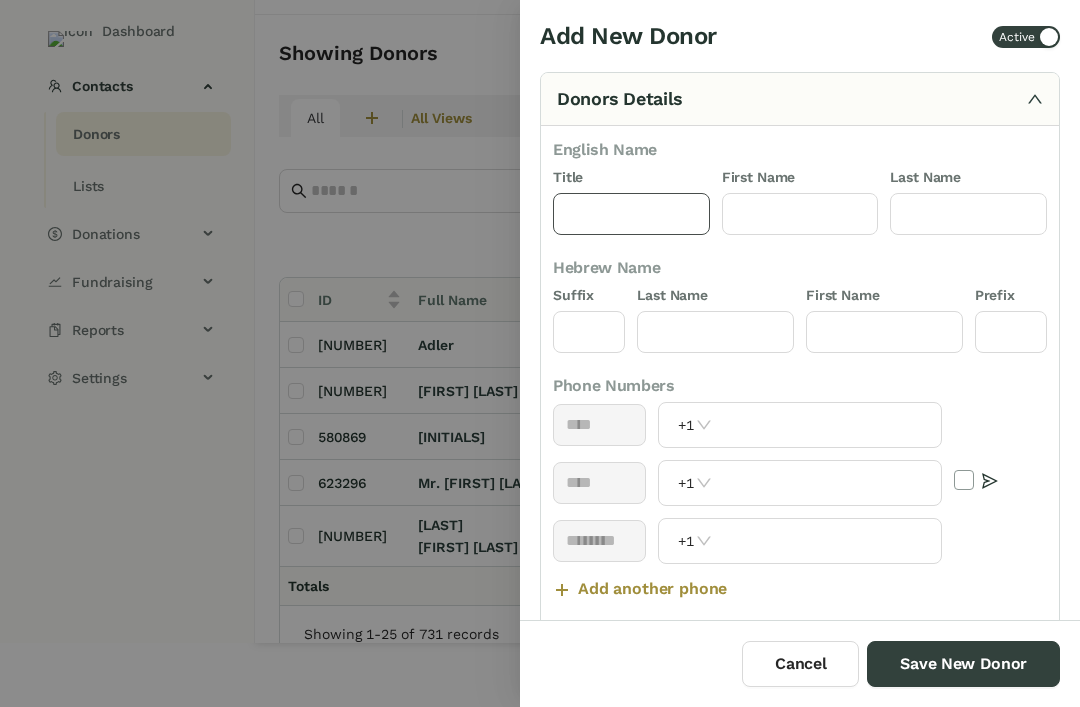 type on "***" 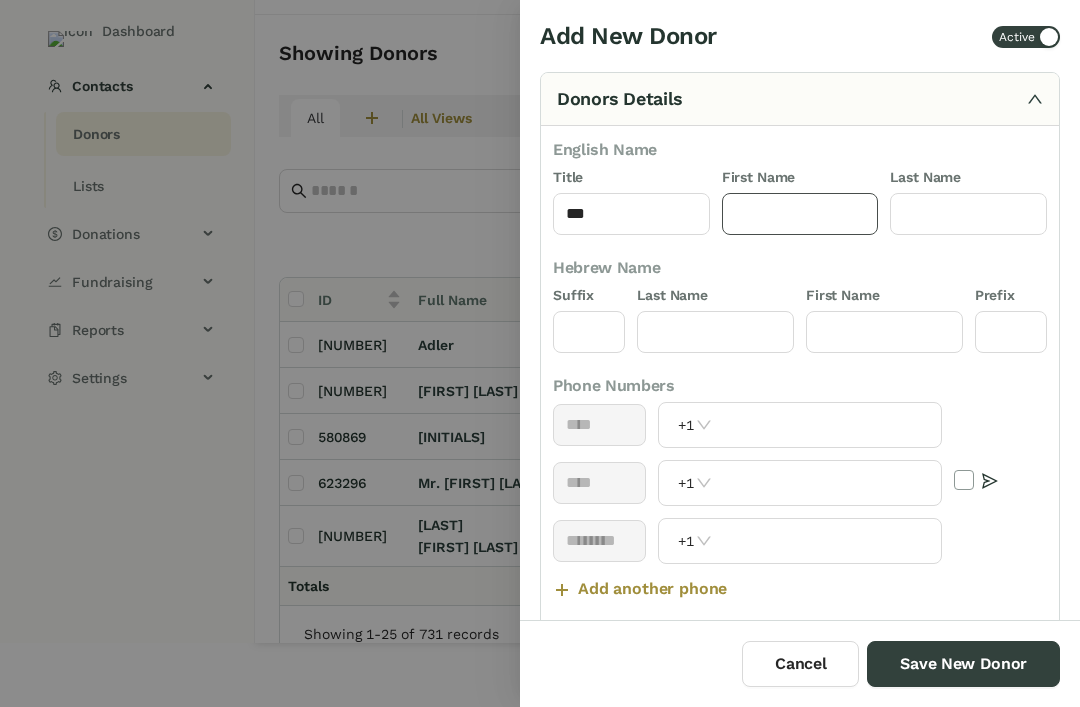 click 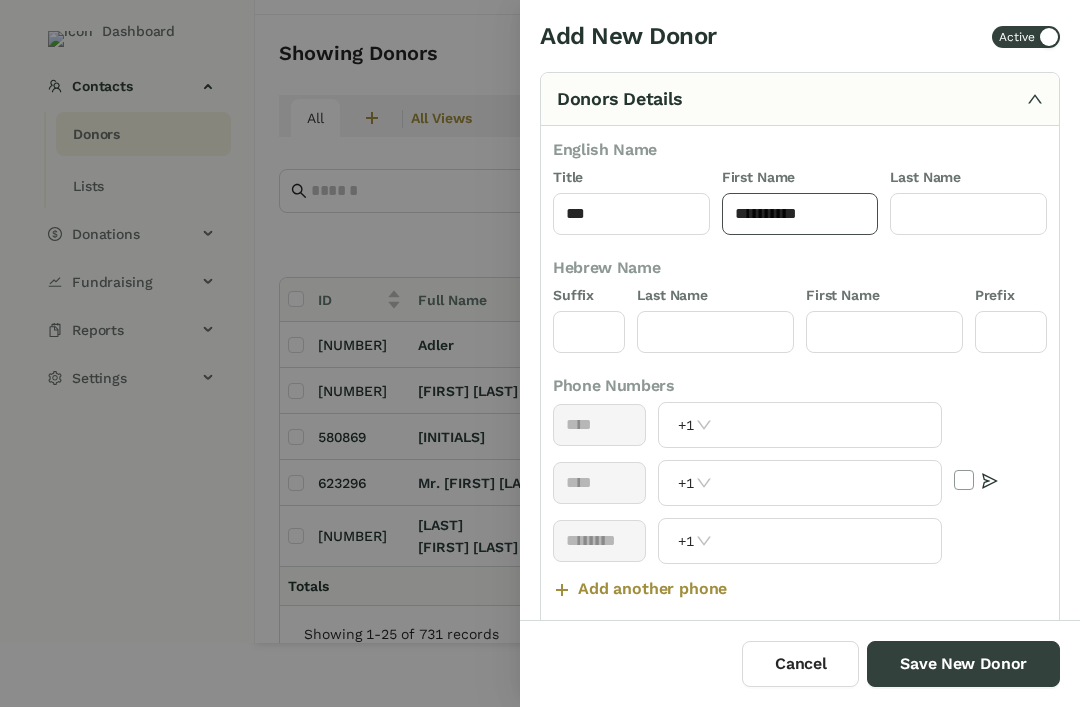 type on "*********" 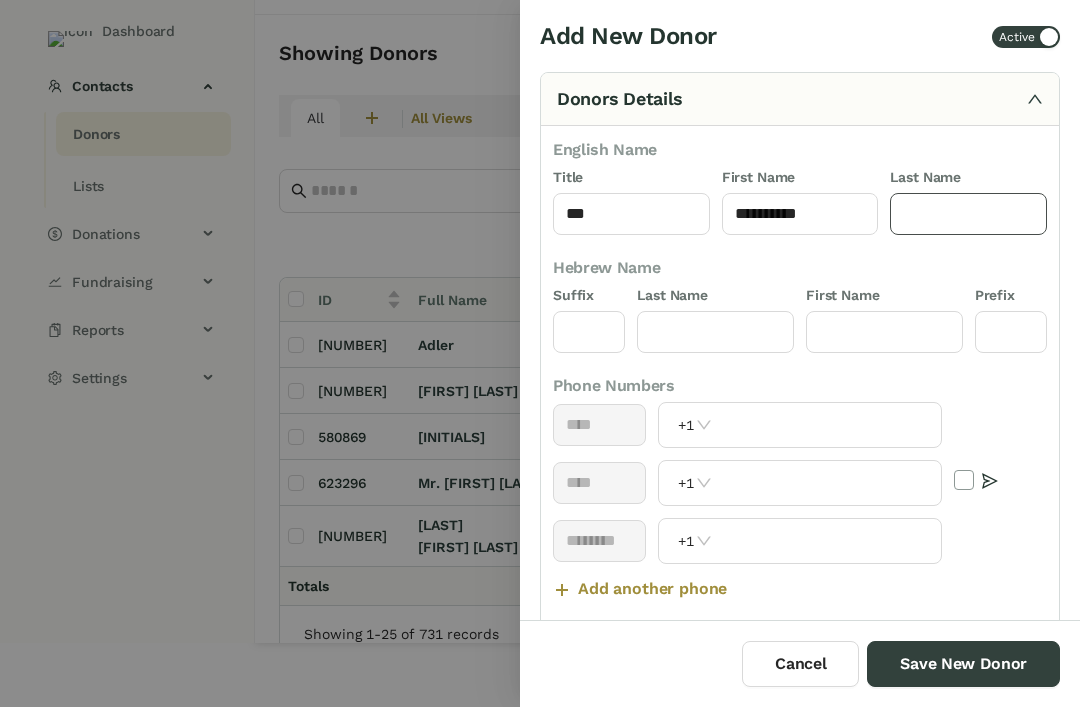 click 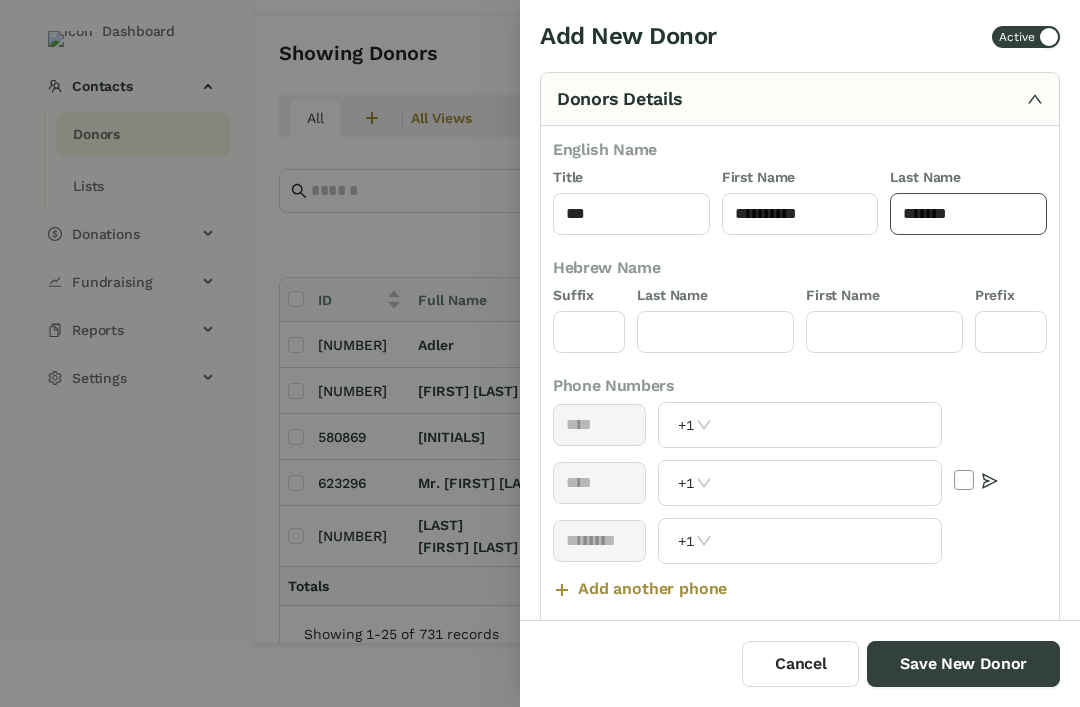 type on "******" 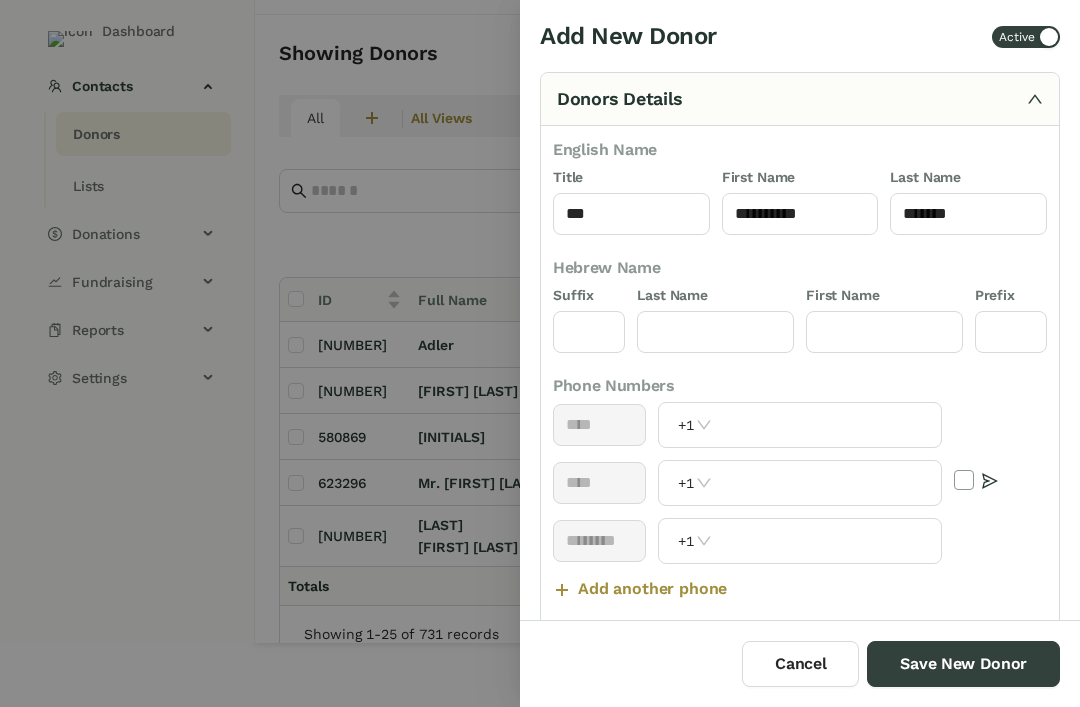 click at bounding box center (828, 483) 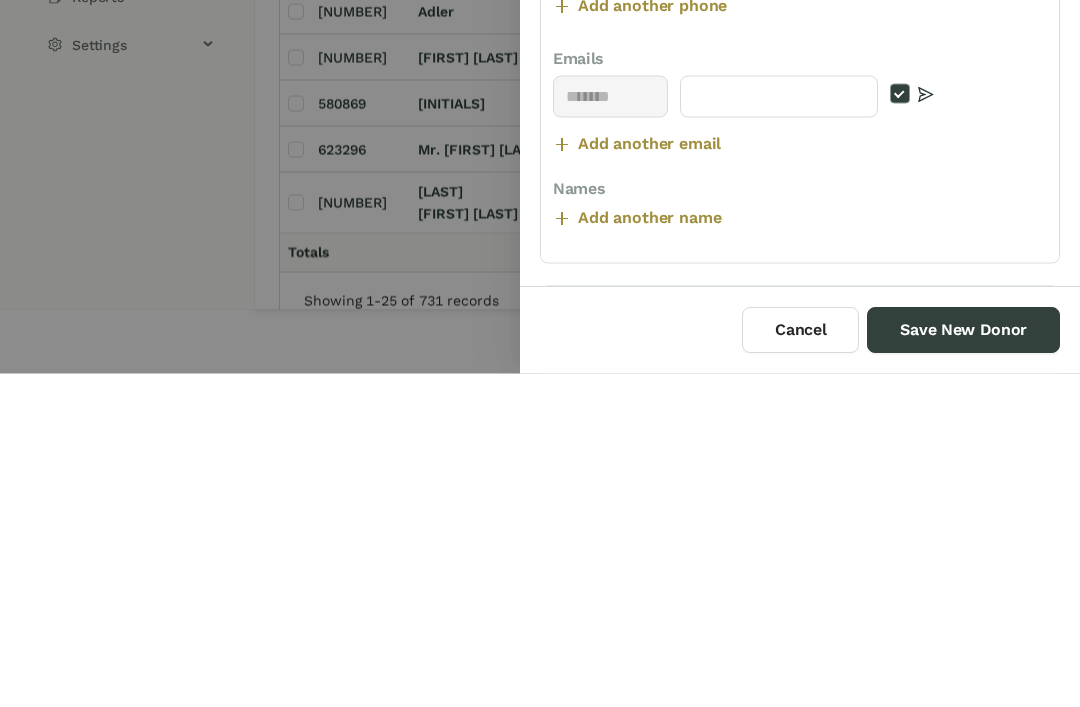 scroll, scrollTop: 252, scrollLeft: 0, axis: vertical 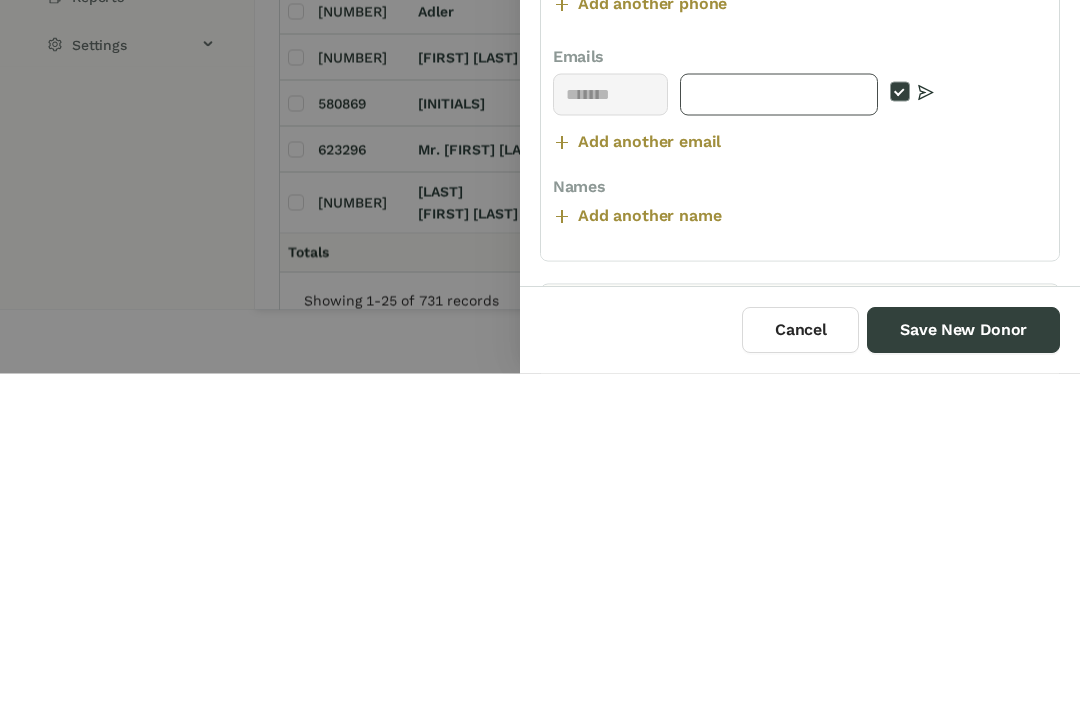 click at bounding box center (779, 428) 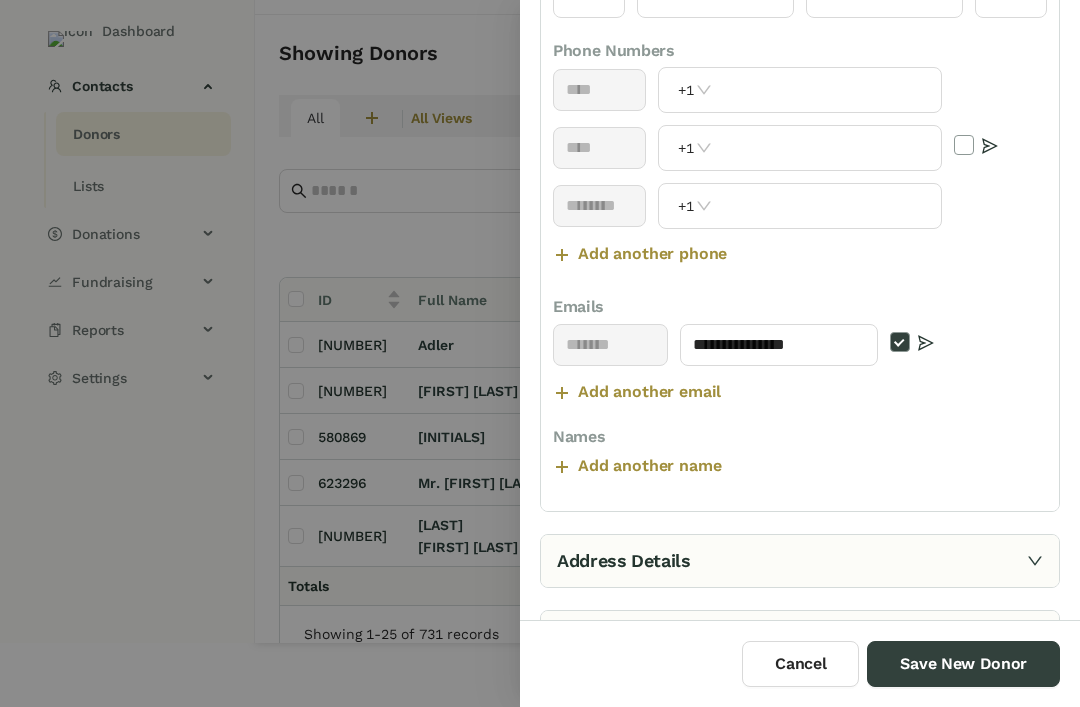scroll, scrollTop: 363, scrollLeft: 0, axis: vertical 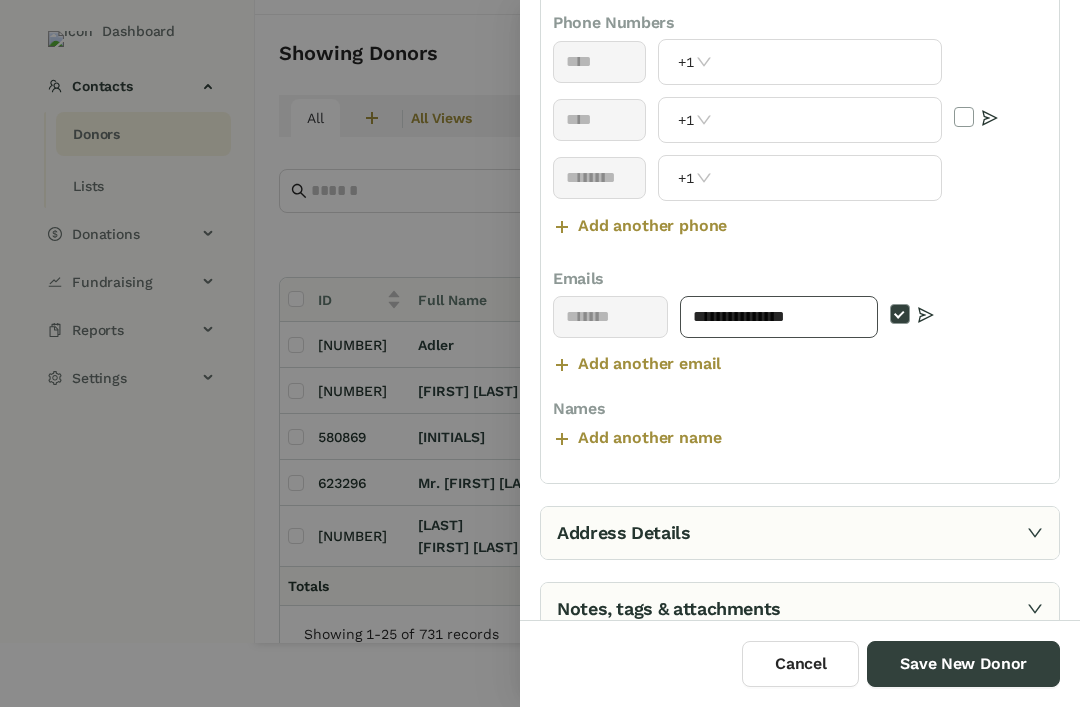 type on "**********" 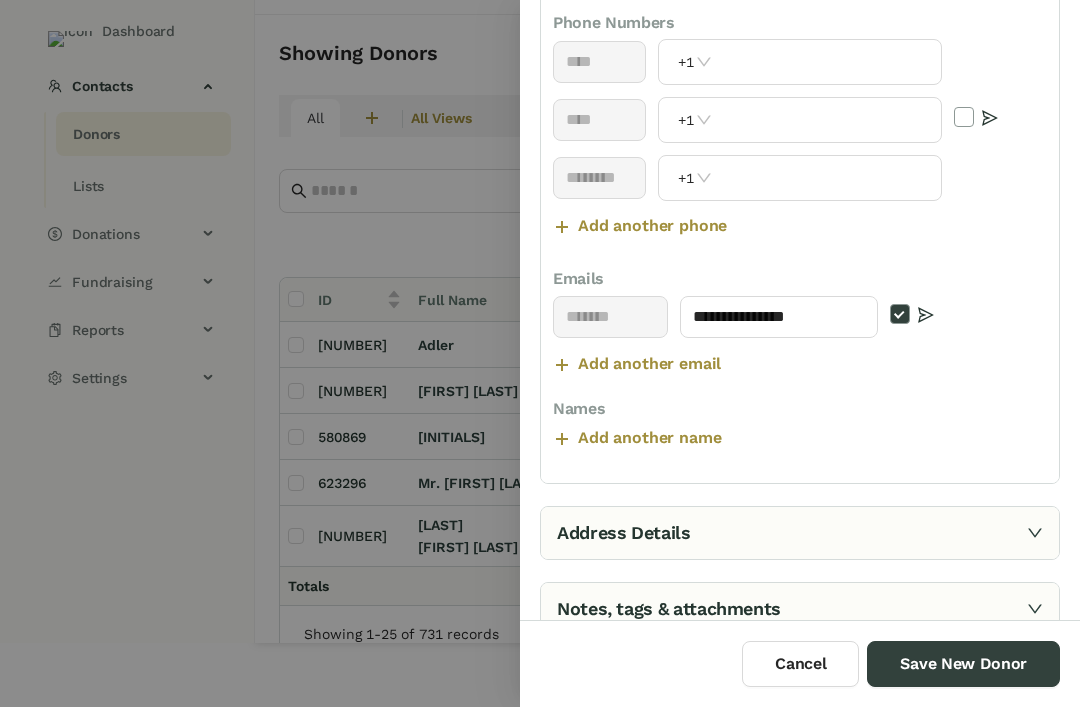 click on "Save New Donor" at bounding box center (963, 664) 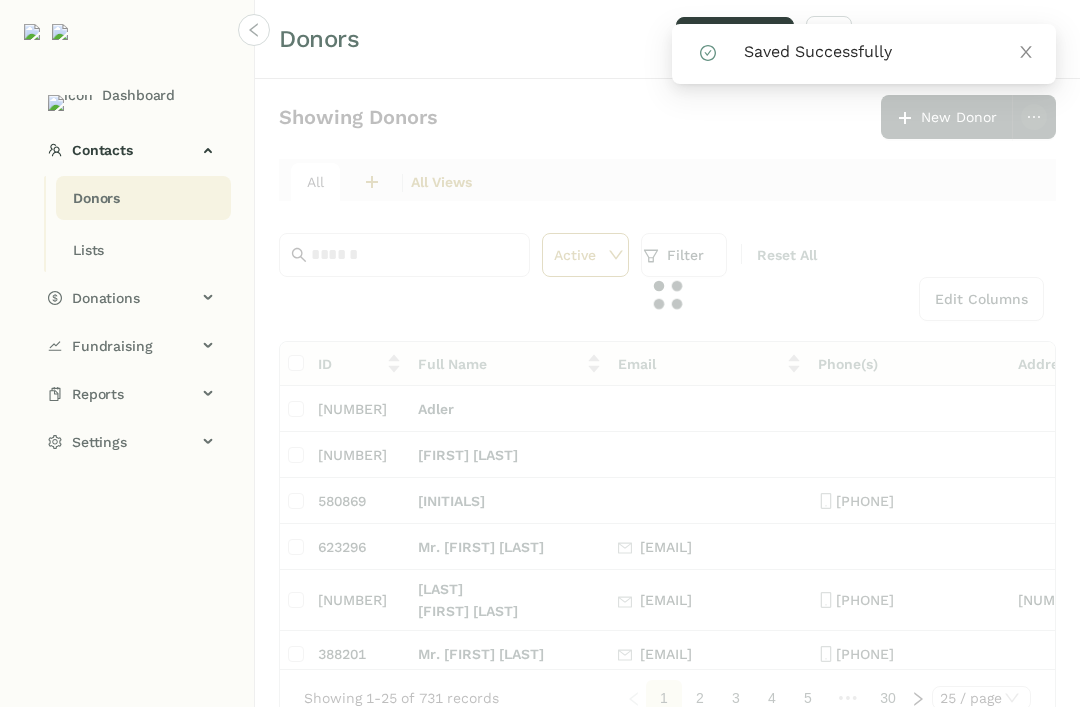 scroll, scrollTop: 64, scrollLeft: 0, axis: vertical 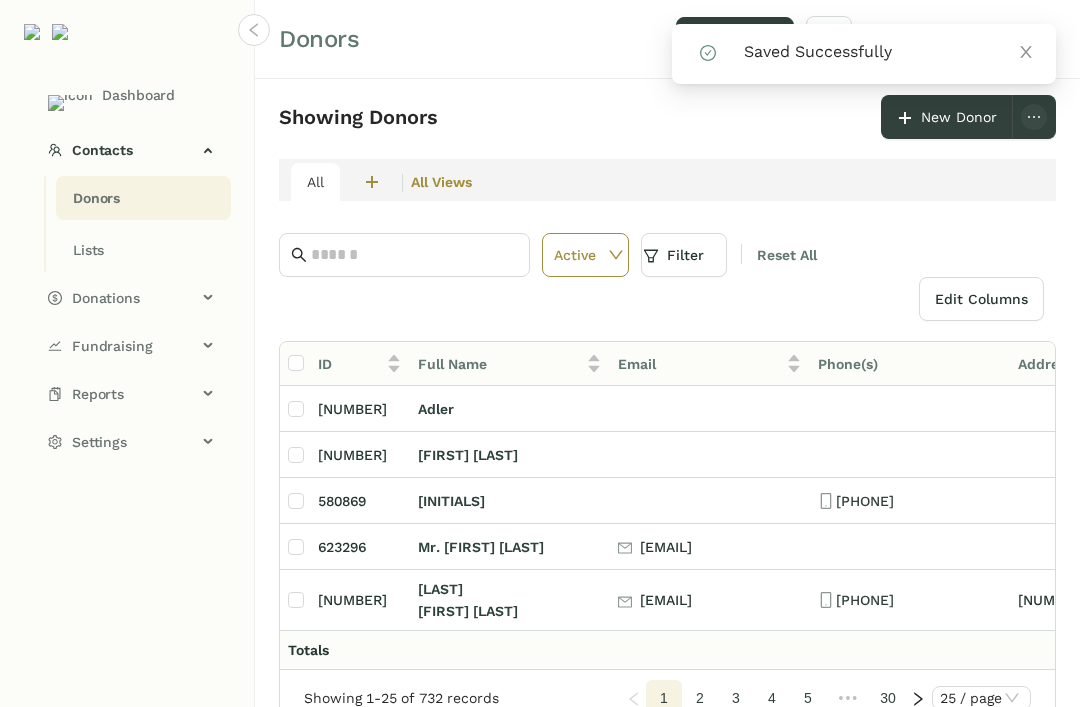 click 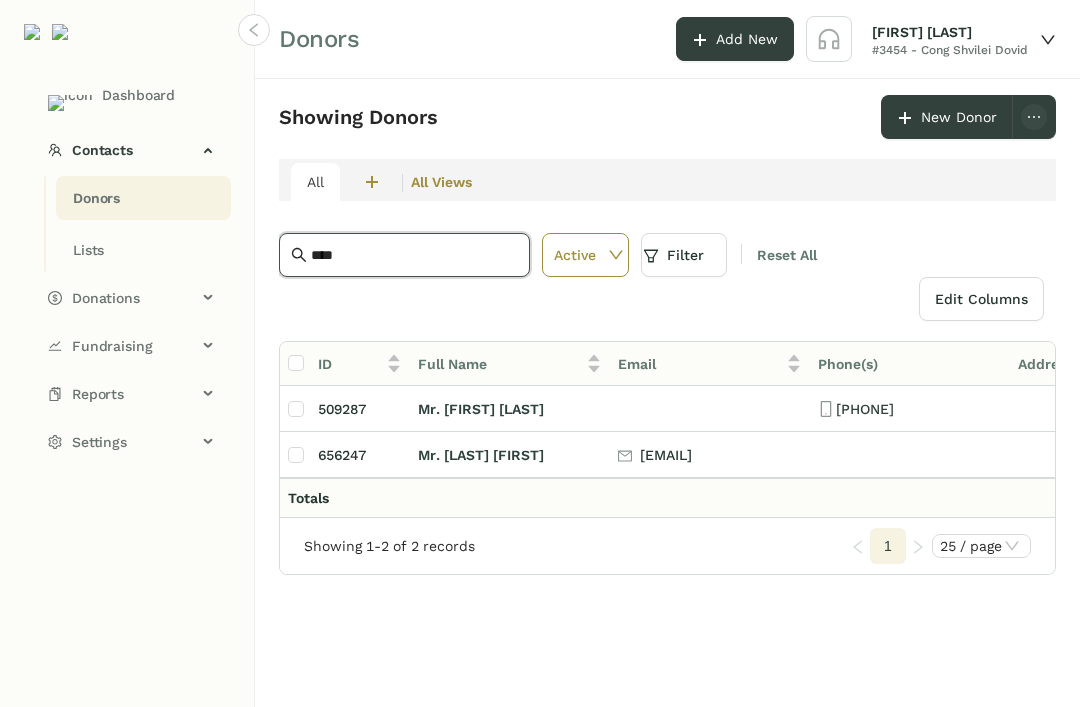 type on "*****" 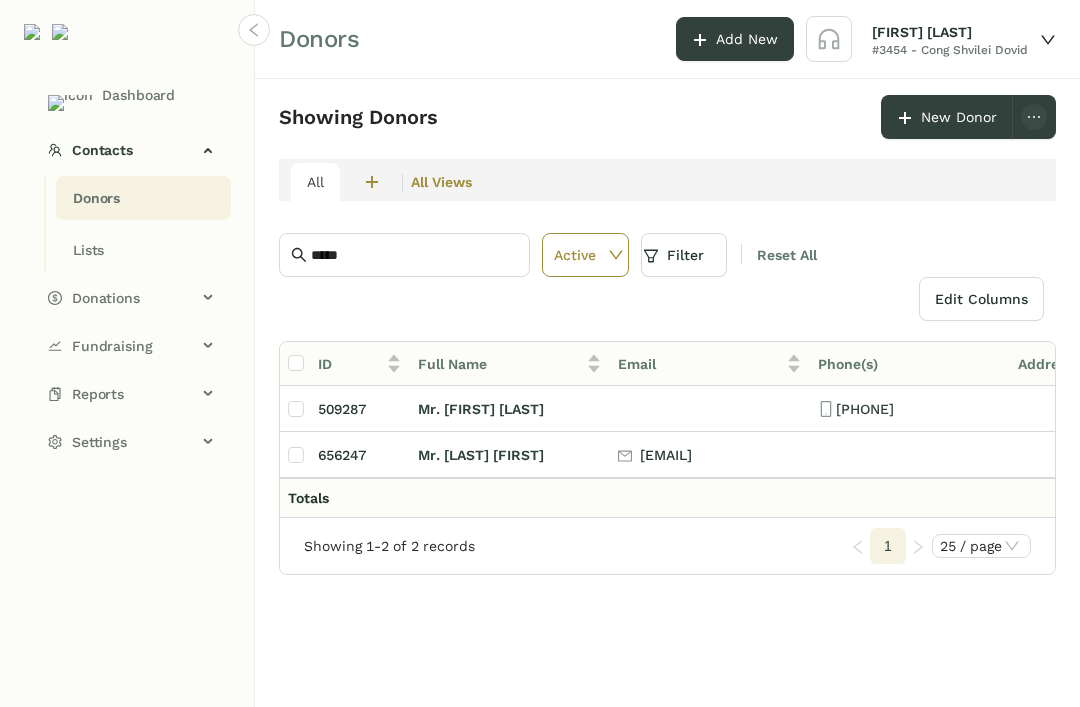 click on "Mr. [LAST] [FIRST]" 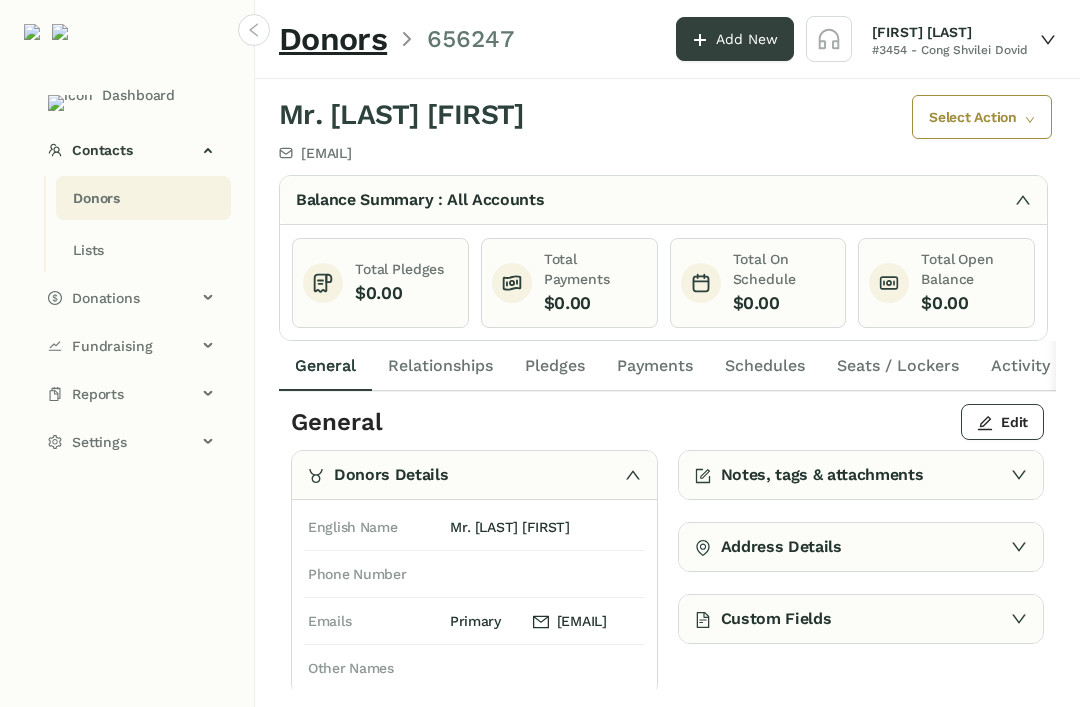click on "$0.00" 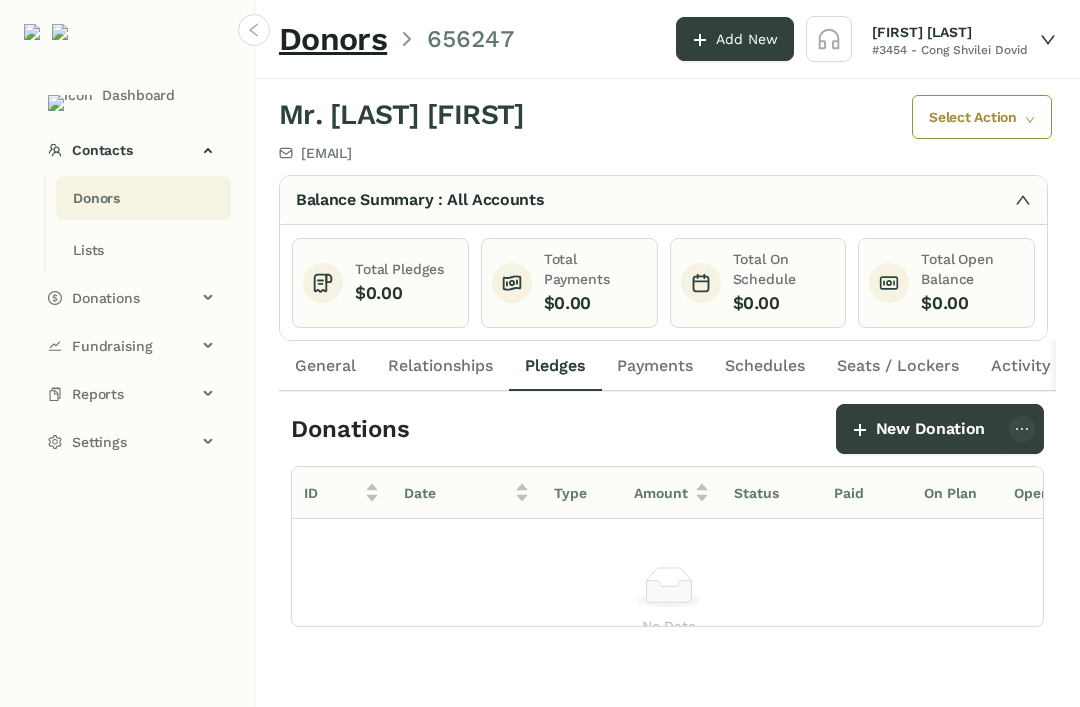 click on "New Donation" 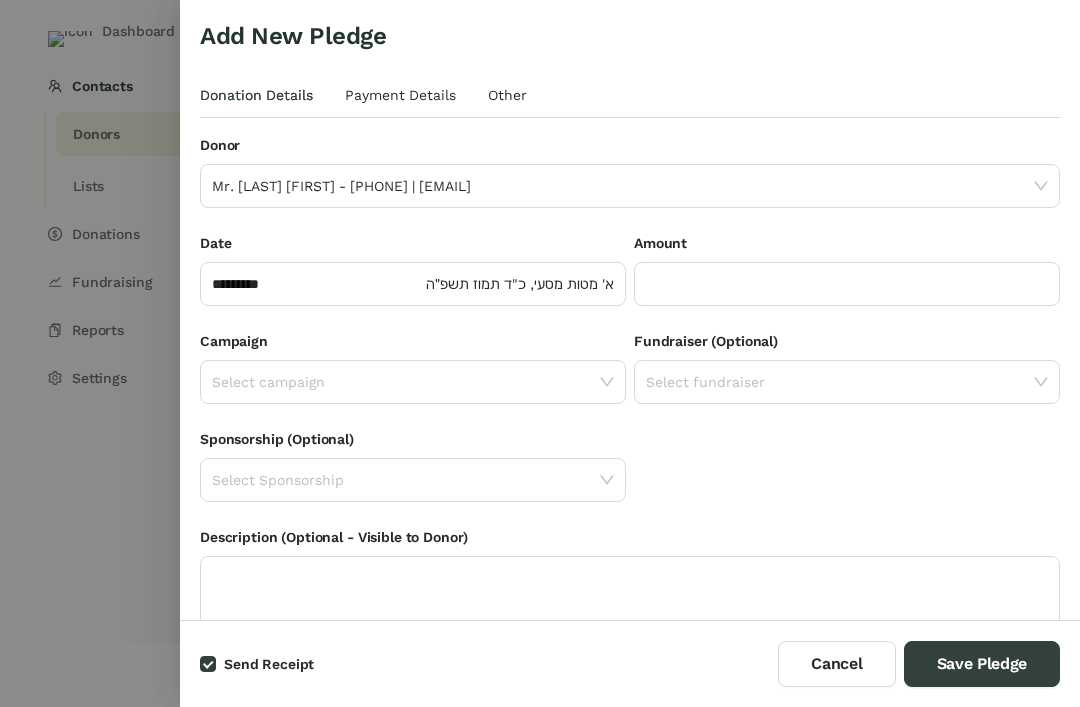 scroll, scrollTop: 0, scrollLeft: 0, axis: both 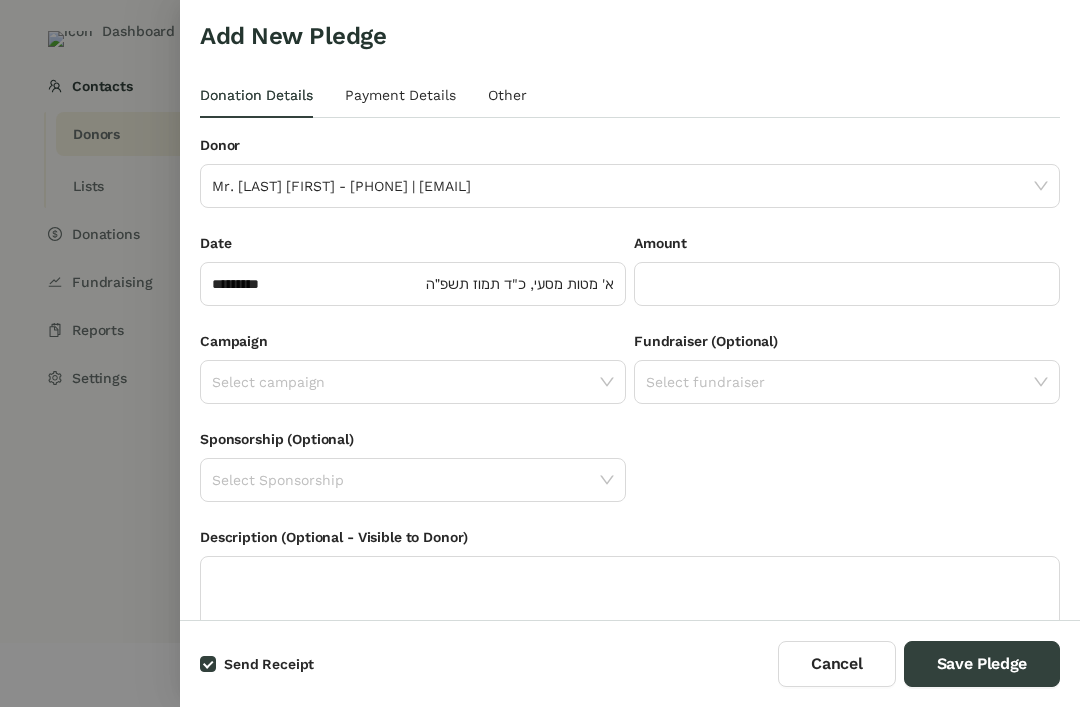 click 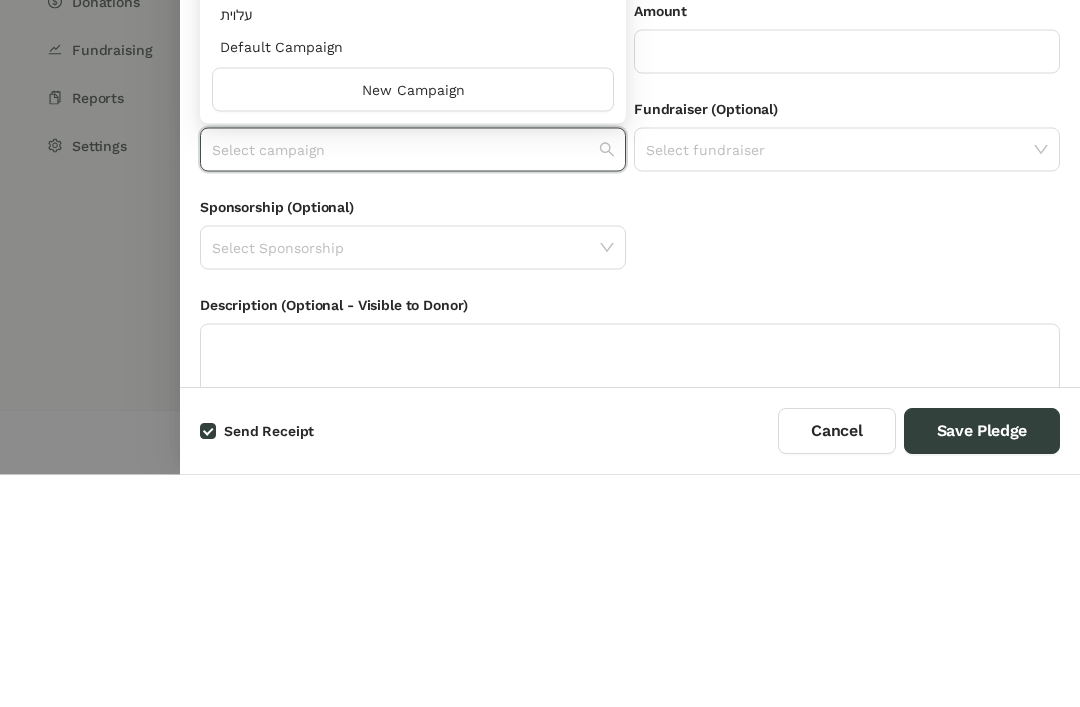 scroll, scrollTop: 384, scrollLeft: 0, axis: vertical 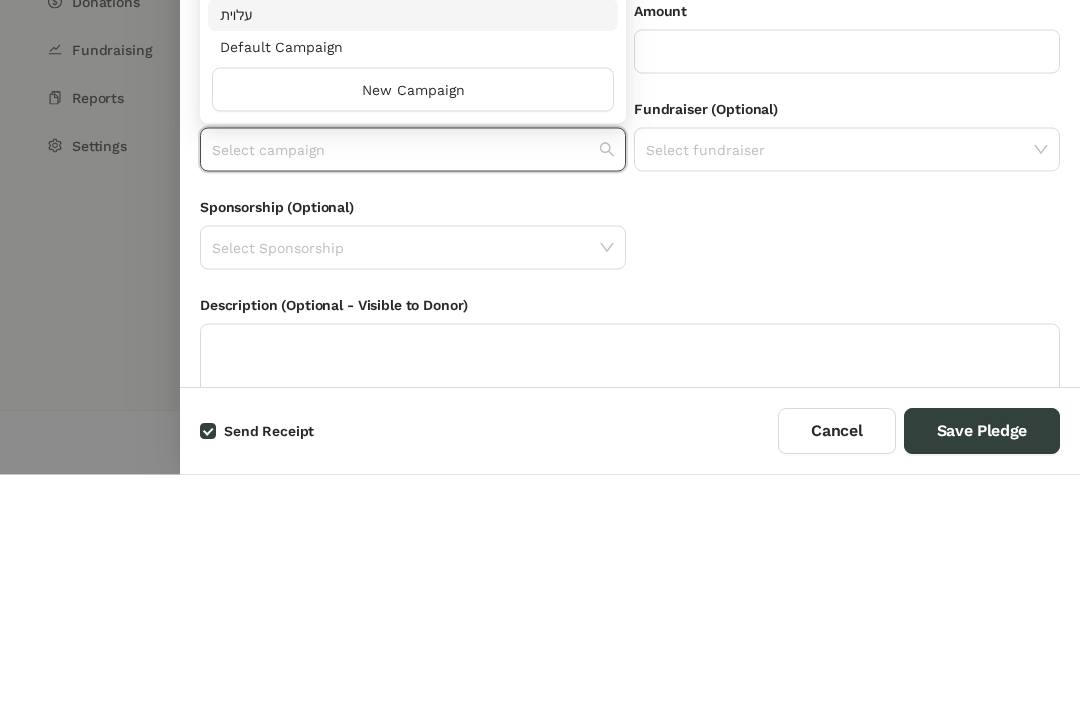 click on "‫עלוית‬" at bounding box center (413, 248) 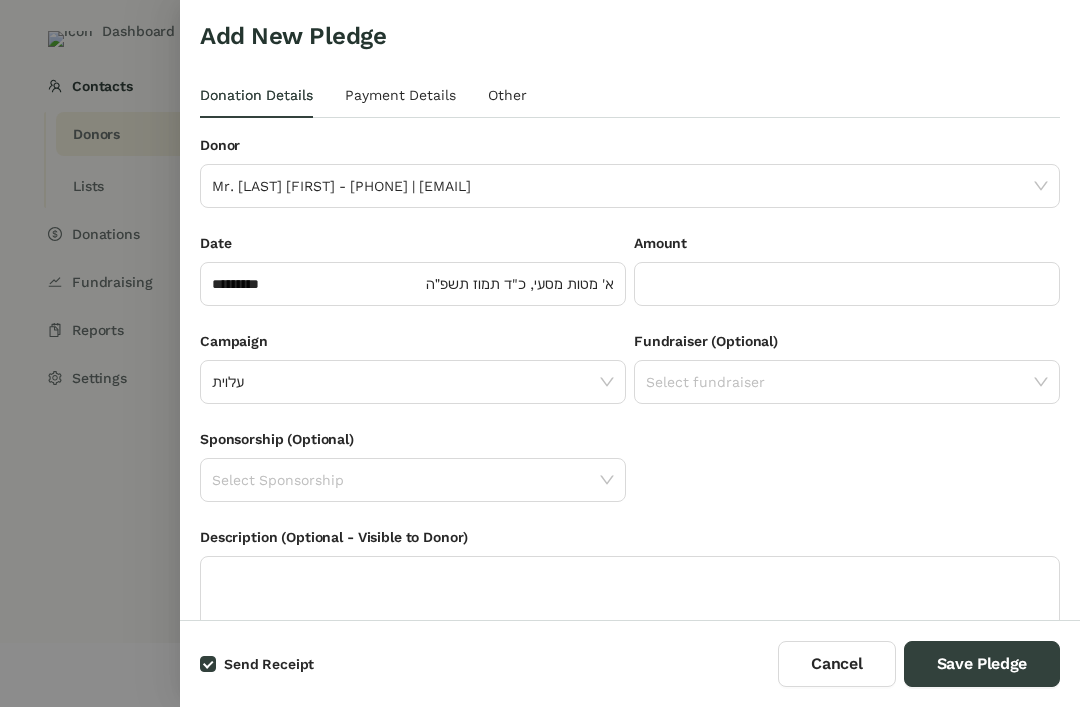 click 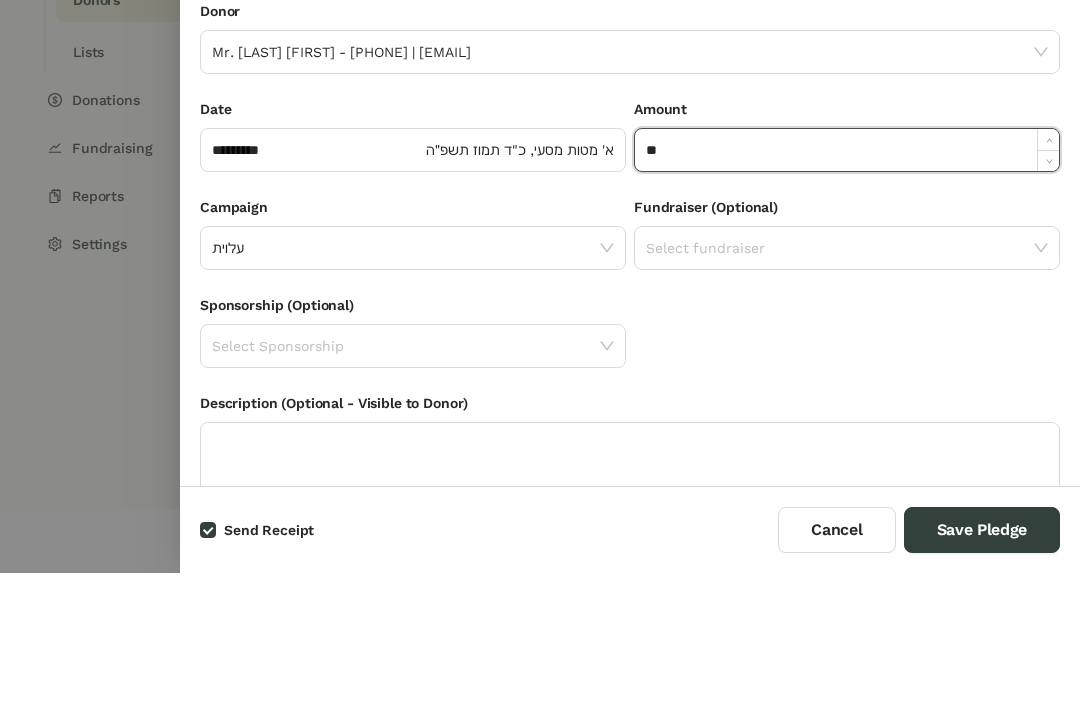 click on "Amount **" at bounding box center [847, 281] 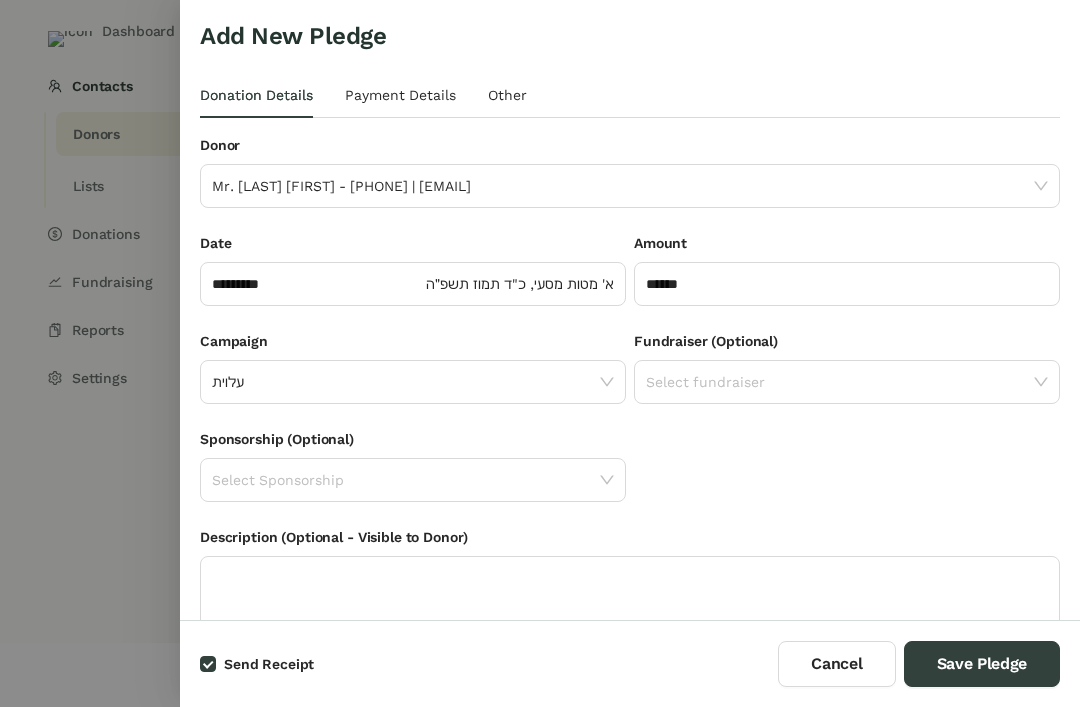 click on "א' מטות מסעי, כ"ד תמוז תשפ״ה" 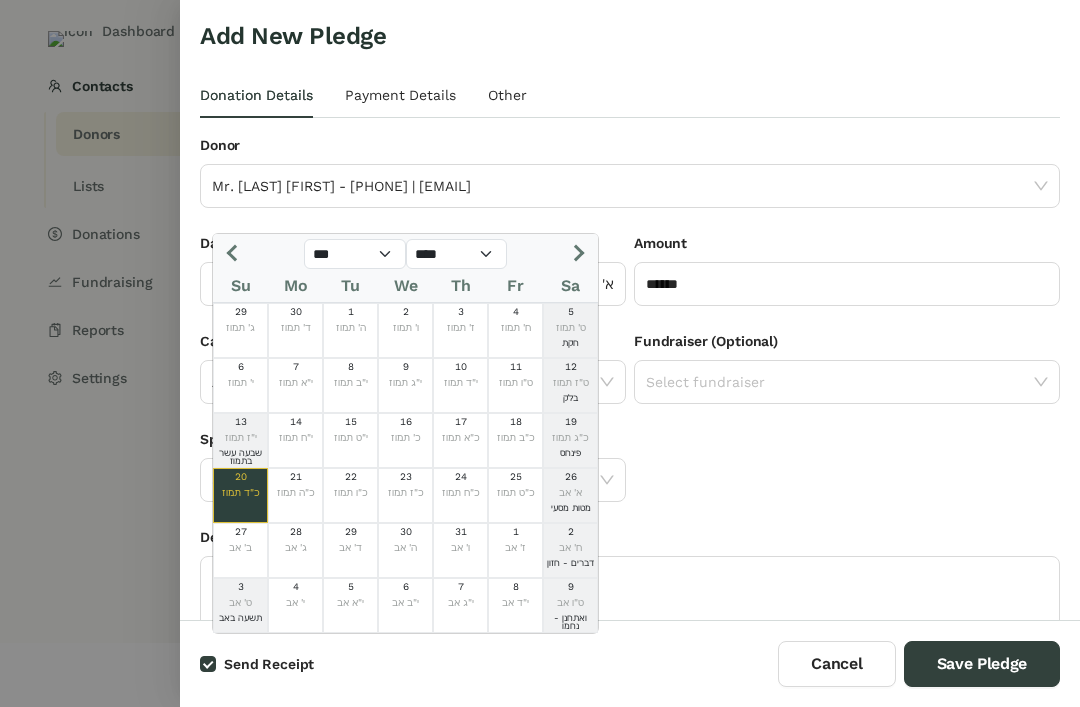 click on "כ"ג תמוז" 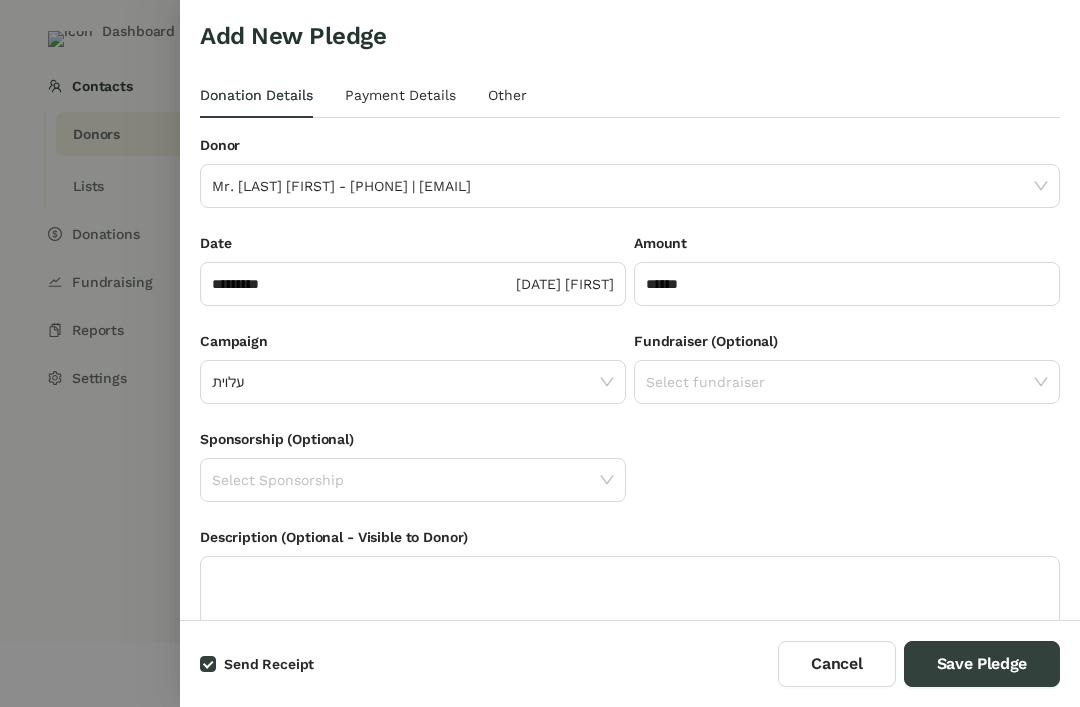 click on "Save Pledge" at bounding box center (982, 664) 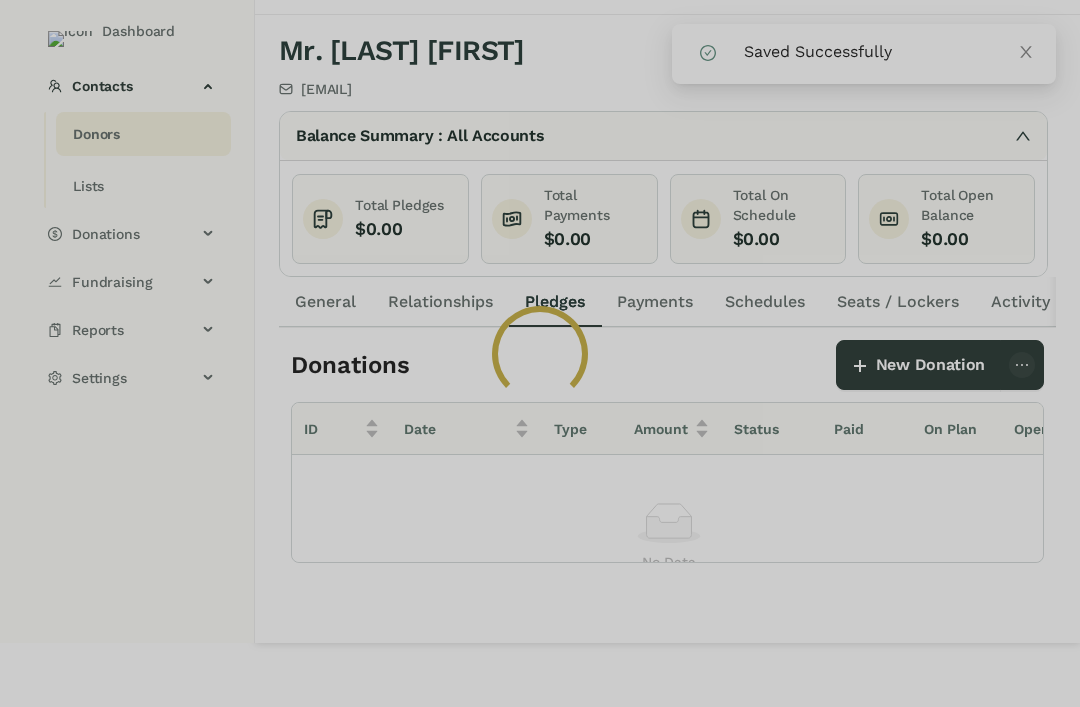 scroll, scrollTop: 64, scrollLeft: 0, axis: vertical 